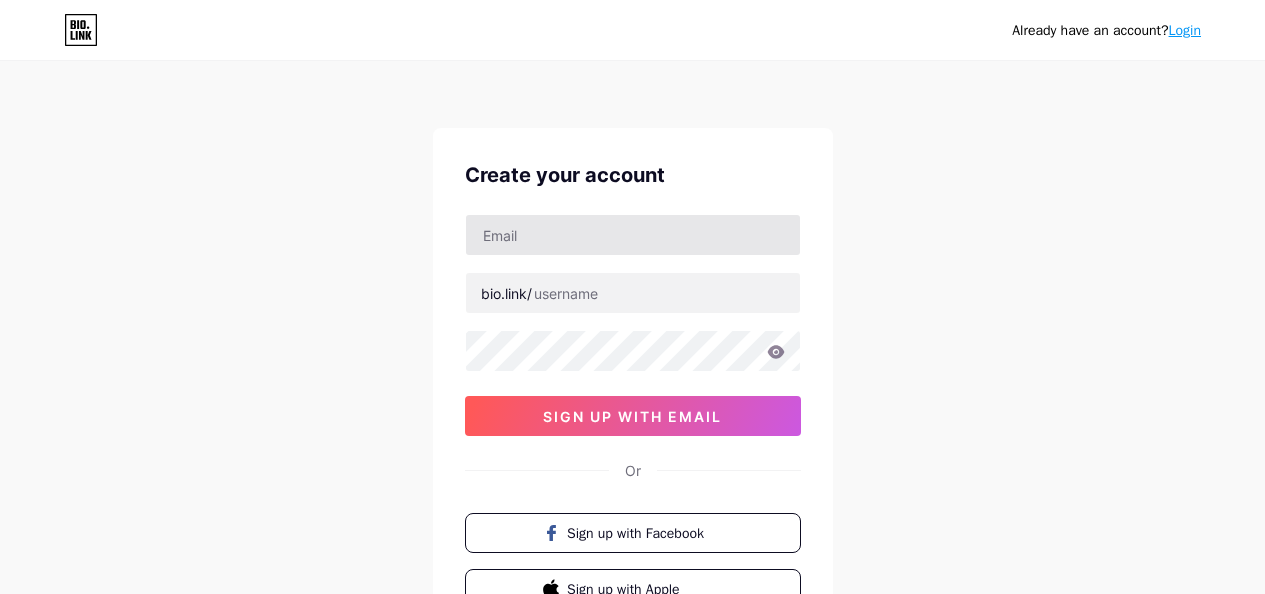 scroll, scrollTop: 0, scrollLeft: 0, axis: both 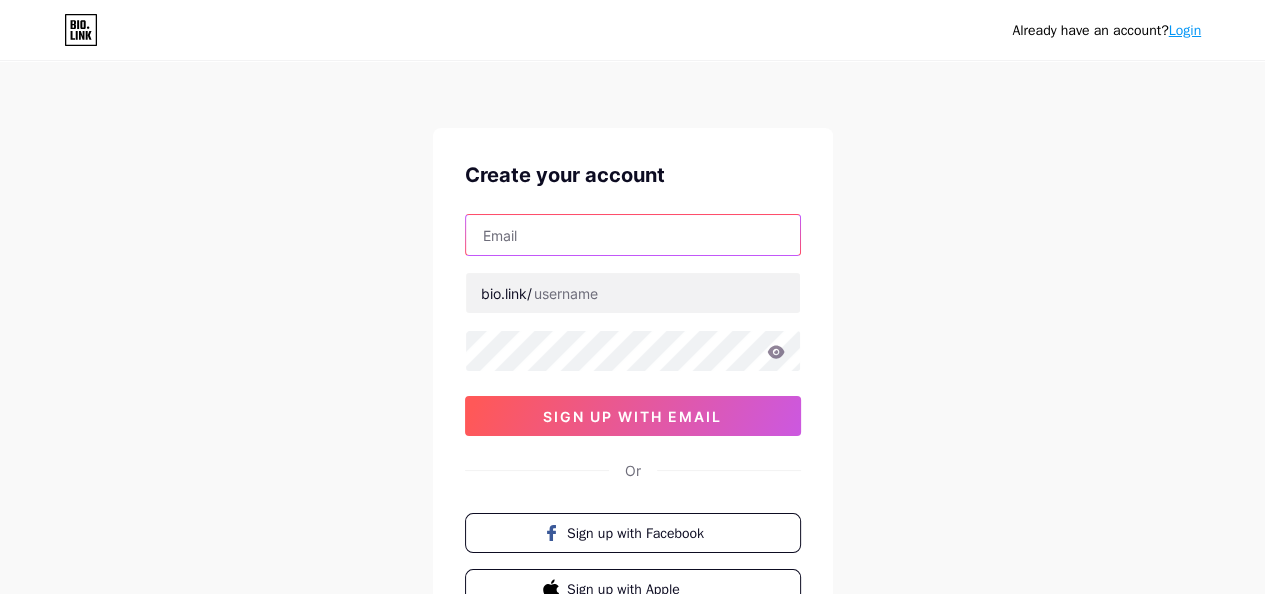click at bounding box center (633, 235) 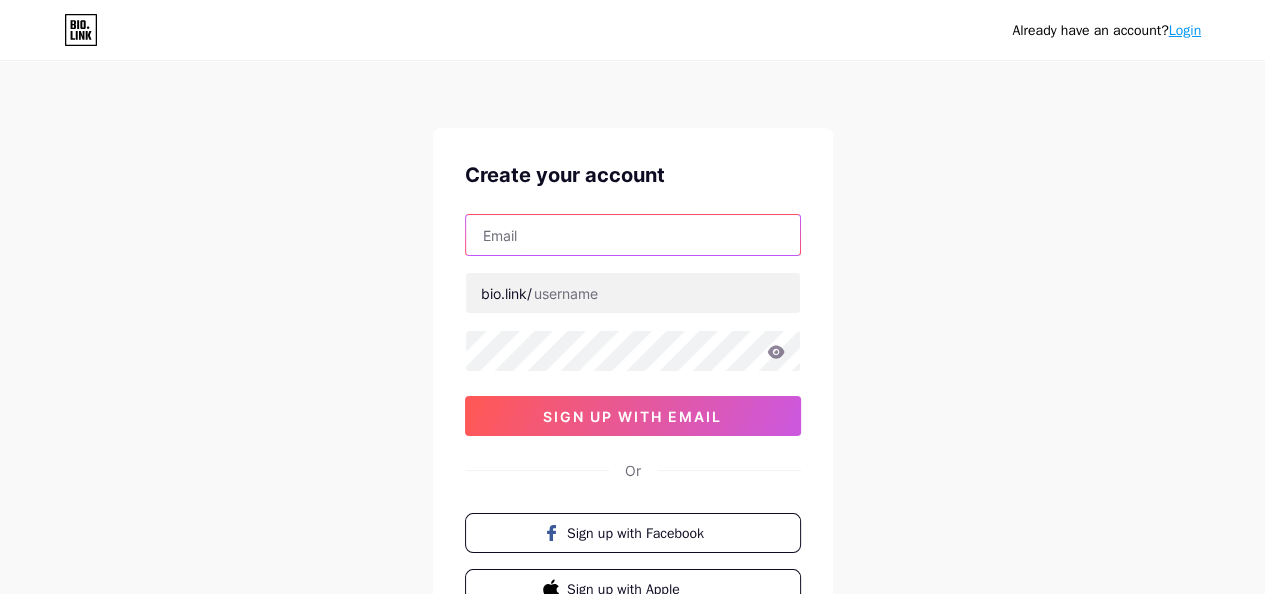 type on "ㄱ" 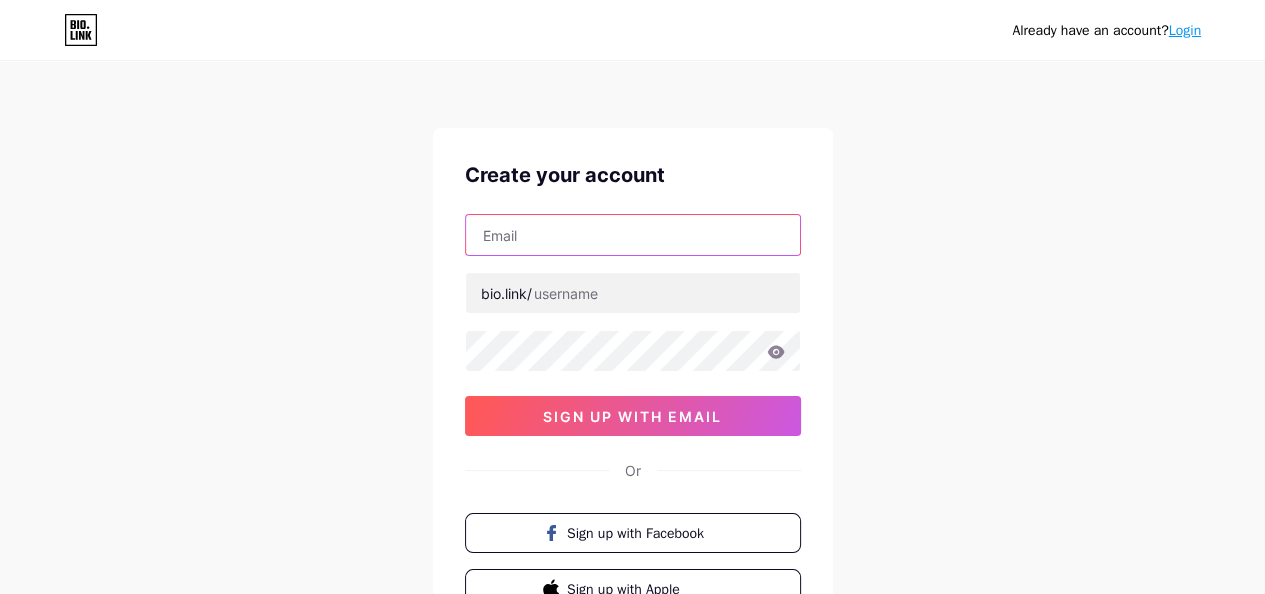 click at bounding box center [633, 235] 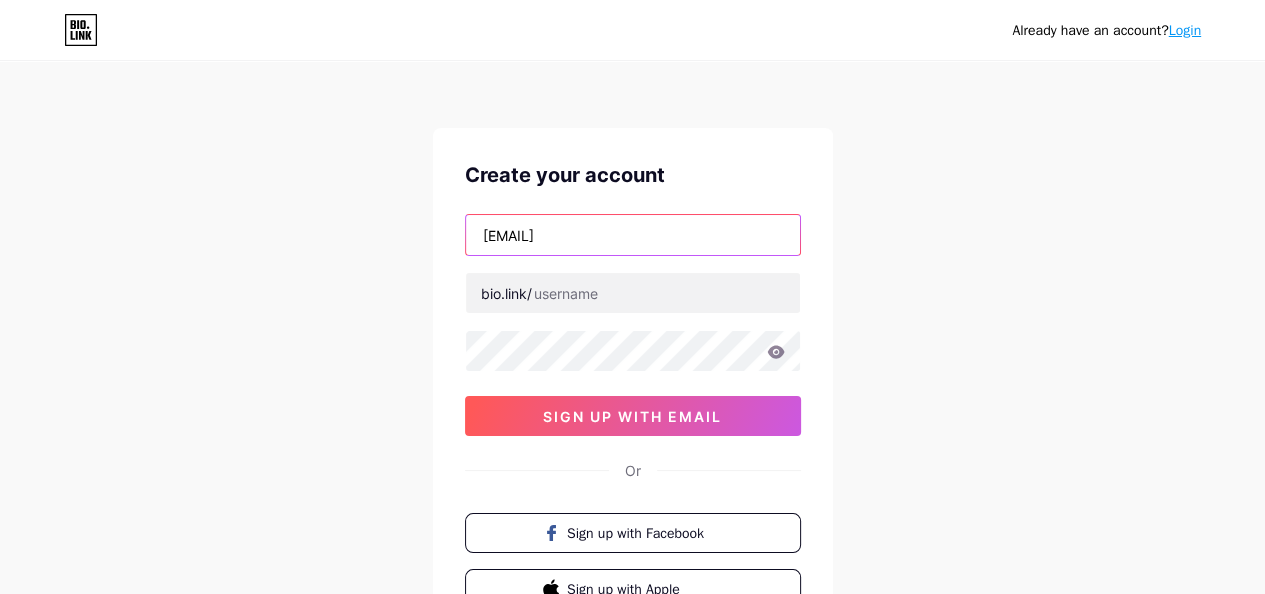 type on "[EMAIL]" 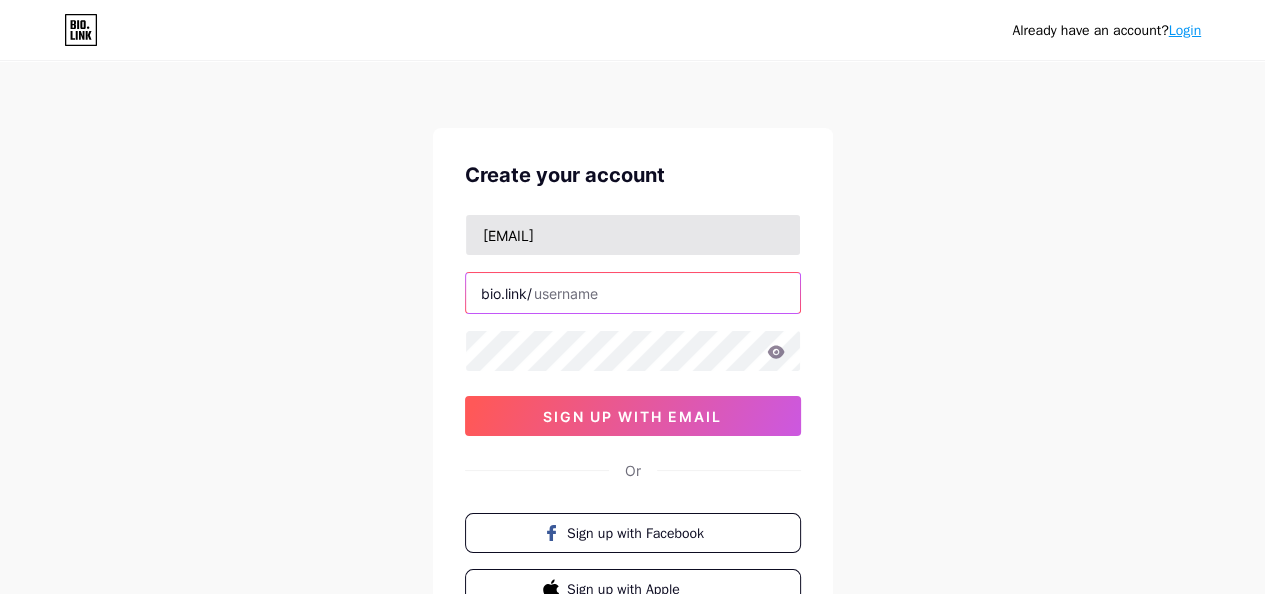 type on "u" 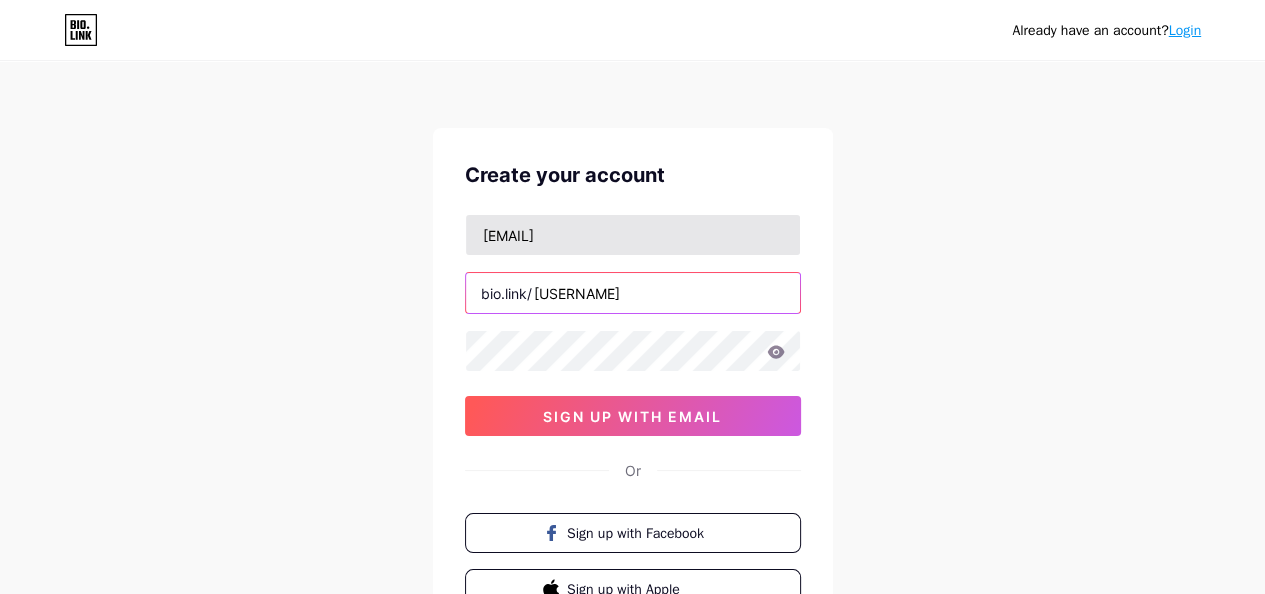 type on "[USERNAME]" 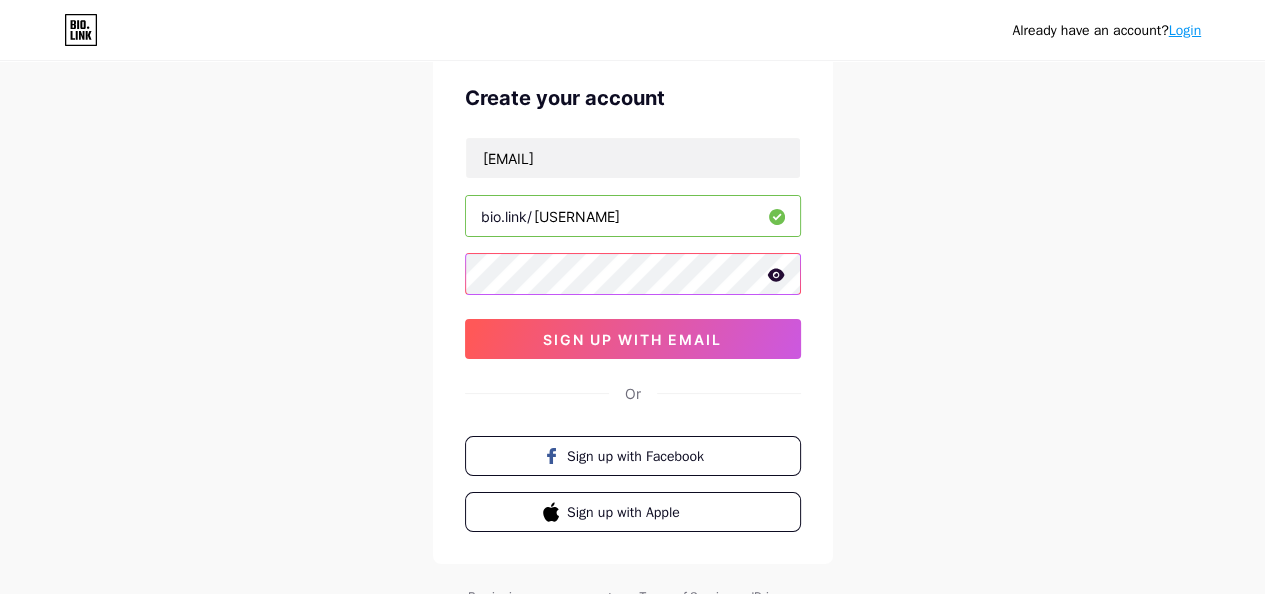 scroll, scrollTop: 170, scrollLeft: 0, axis: vertical 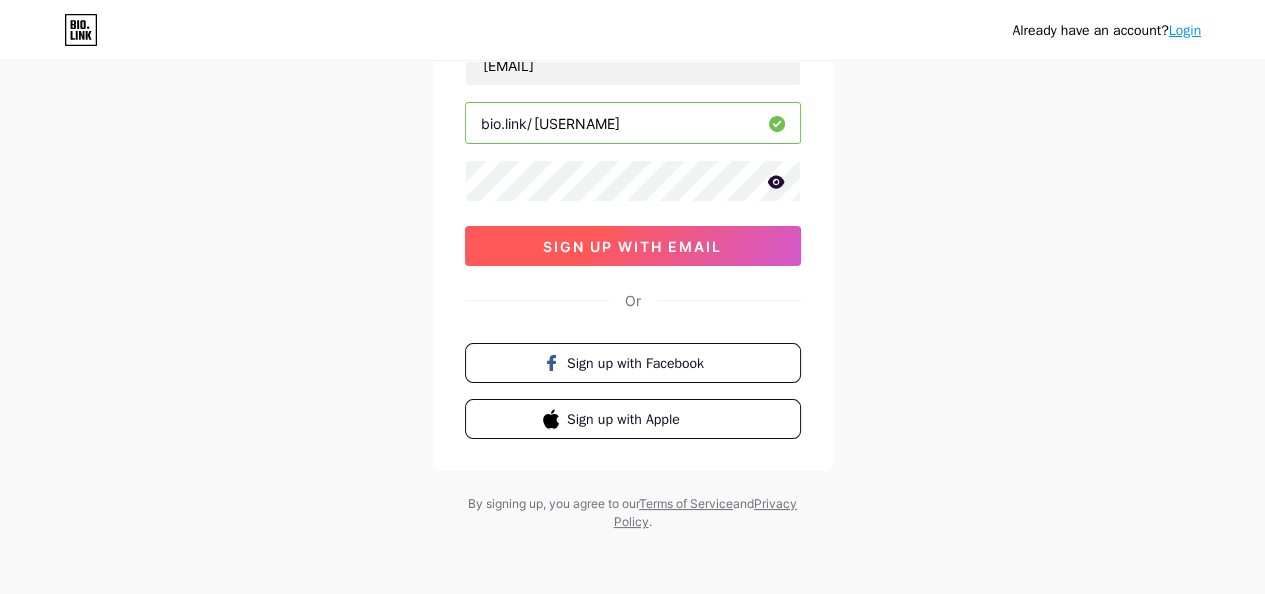 click on "sign up with email" at bounding box center [633, 246] 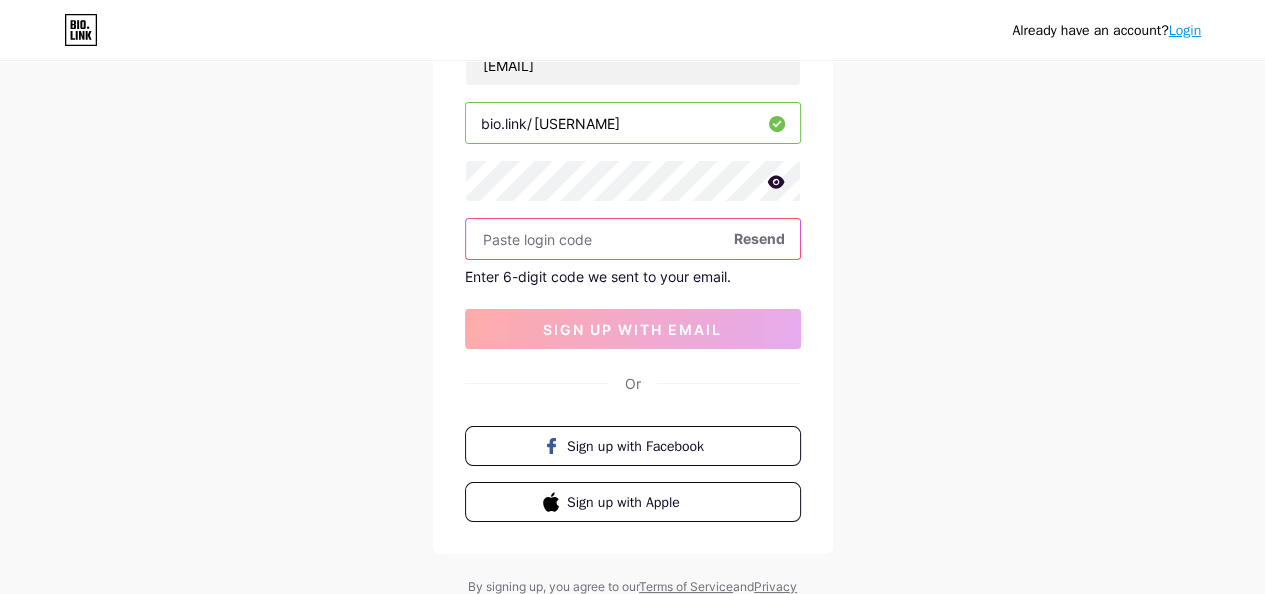 click at bounding box center [633, 239] 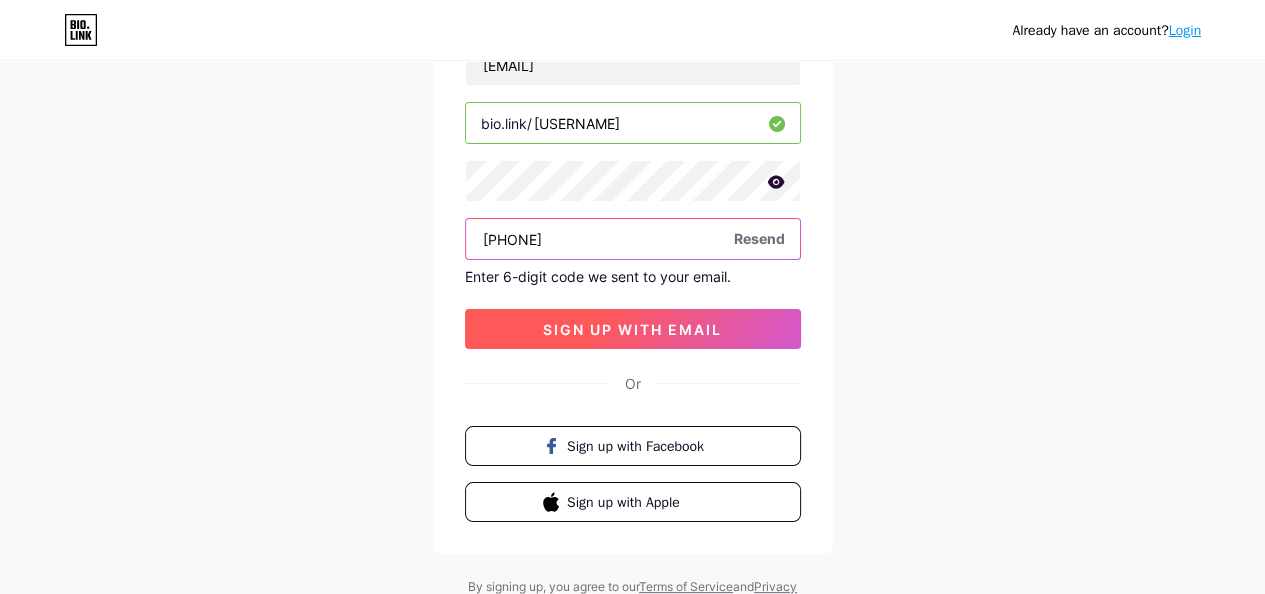 type on "[PHONE]" 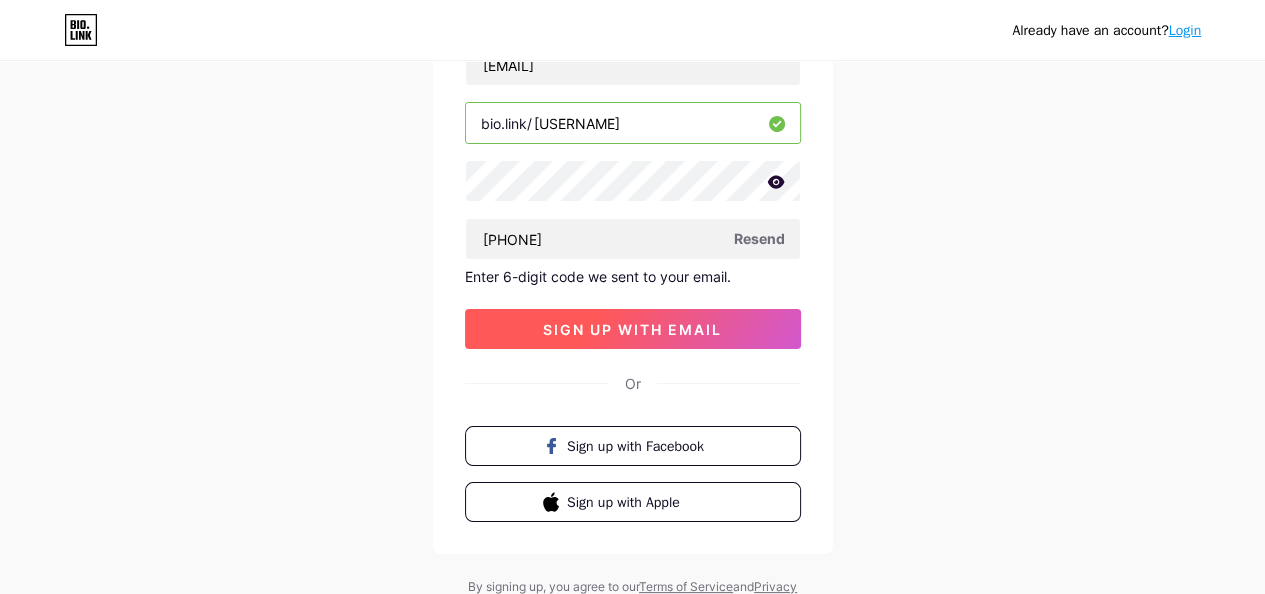 click on "sign up with email" at bounding box center (633, 329) 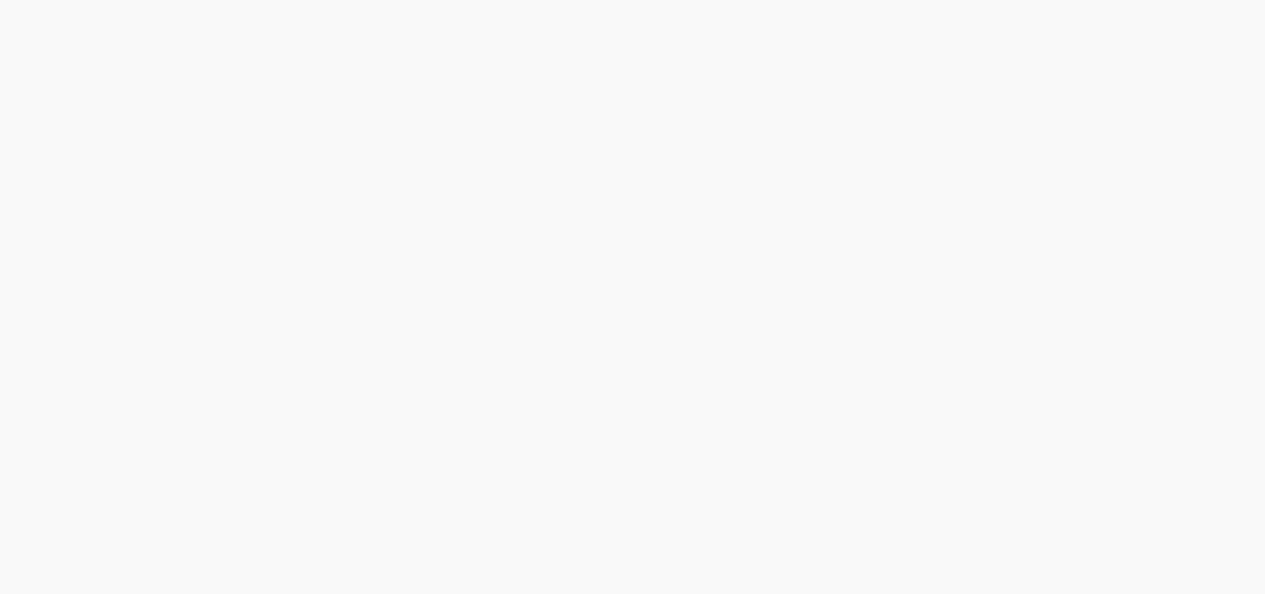 scroll, scrollTop: 0, scrollLeft: 0, axis: both 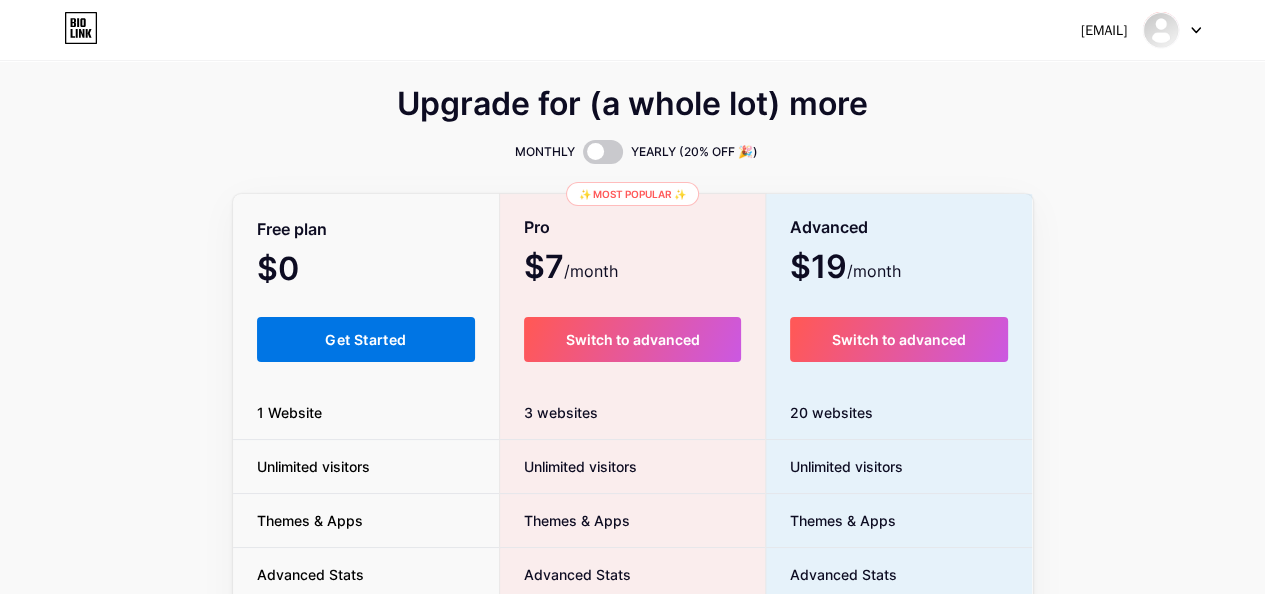click on "Get Started" at bounding box center [366, 339] 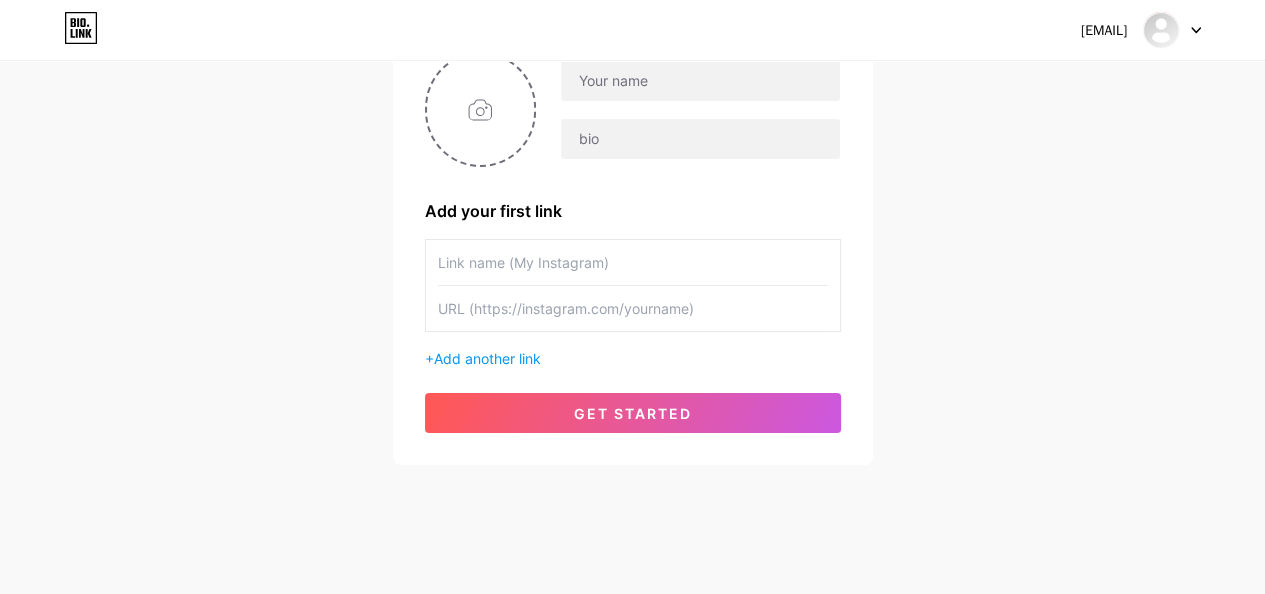 scroll, scrollTop: 0, scrollLeft: 0, axis: both 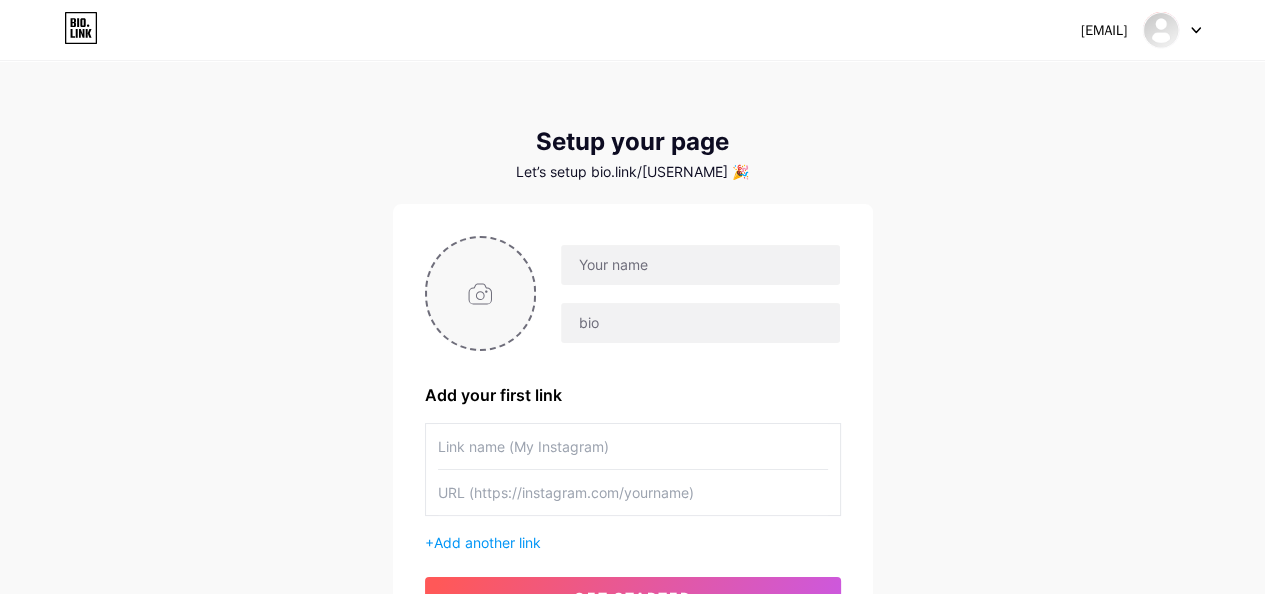 click at bounding box center [481, 293] 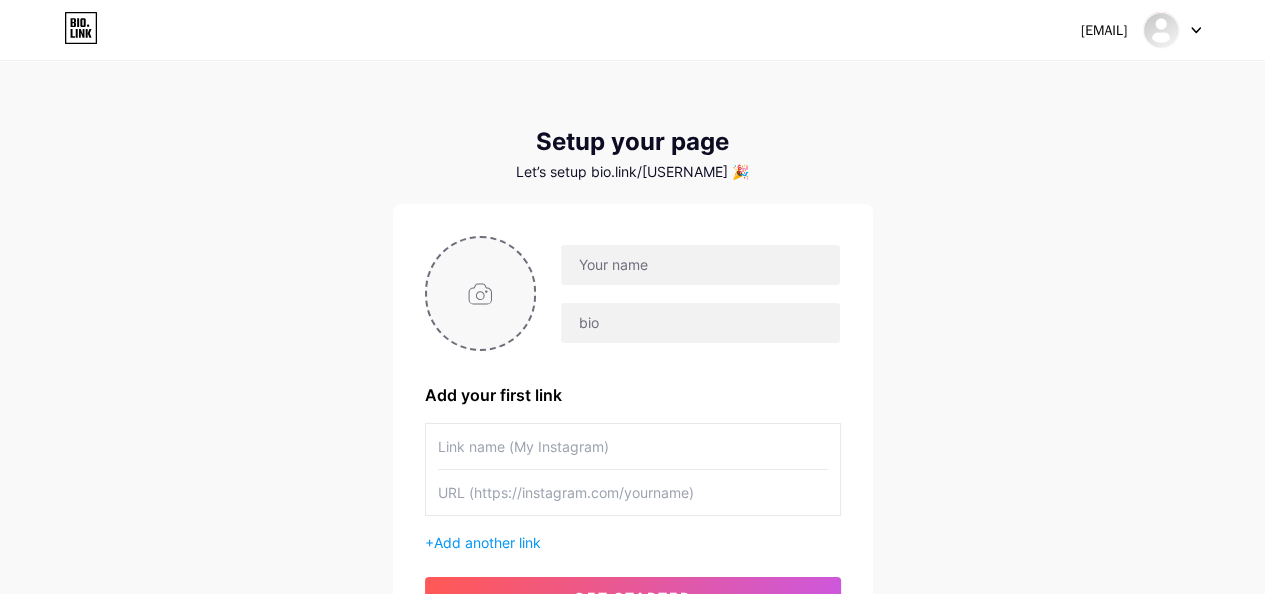 type on "C:\fakepath\photo_2025-08-05_16-14-24.jpg" 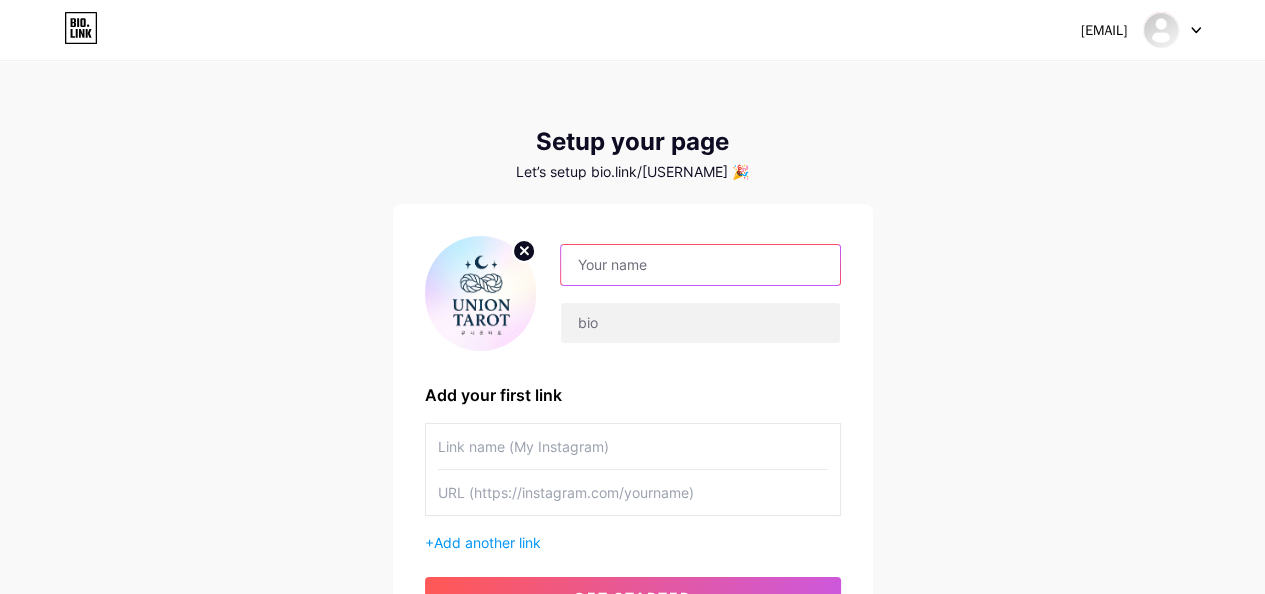 click at bounding box center [700, 265] 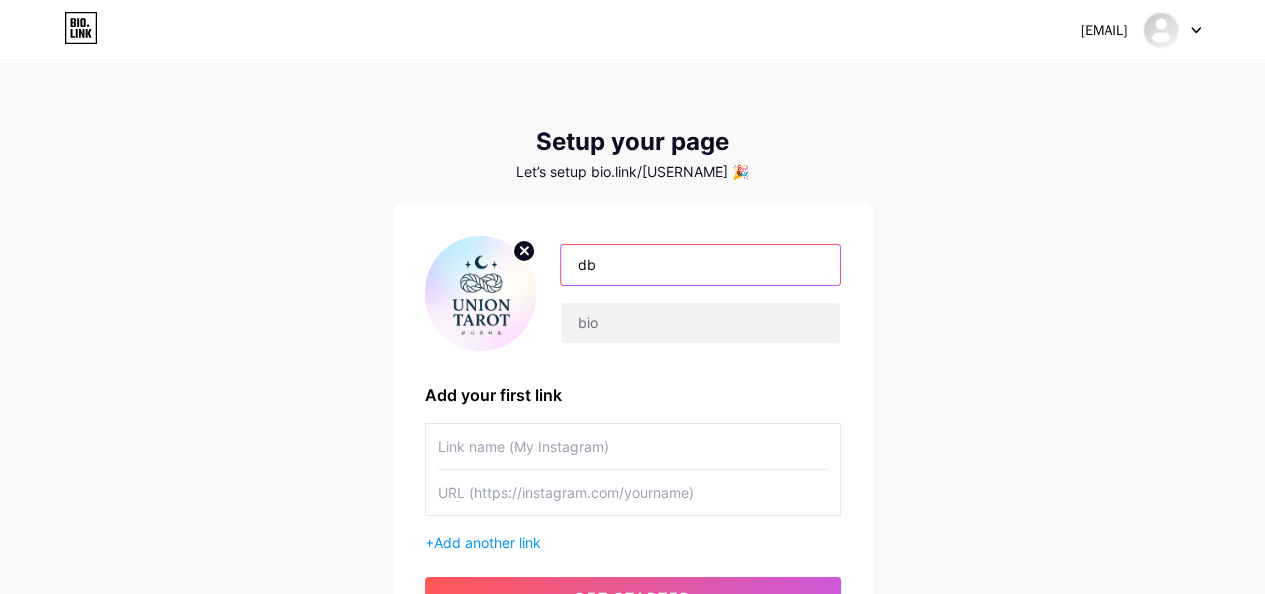 type on "d" 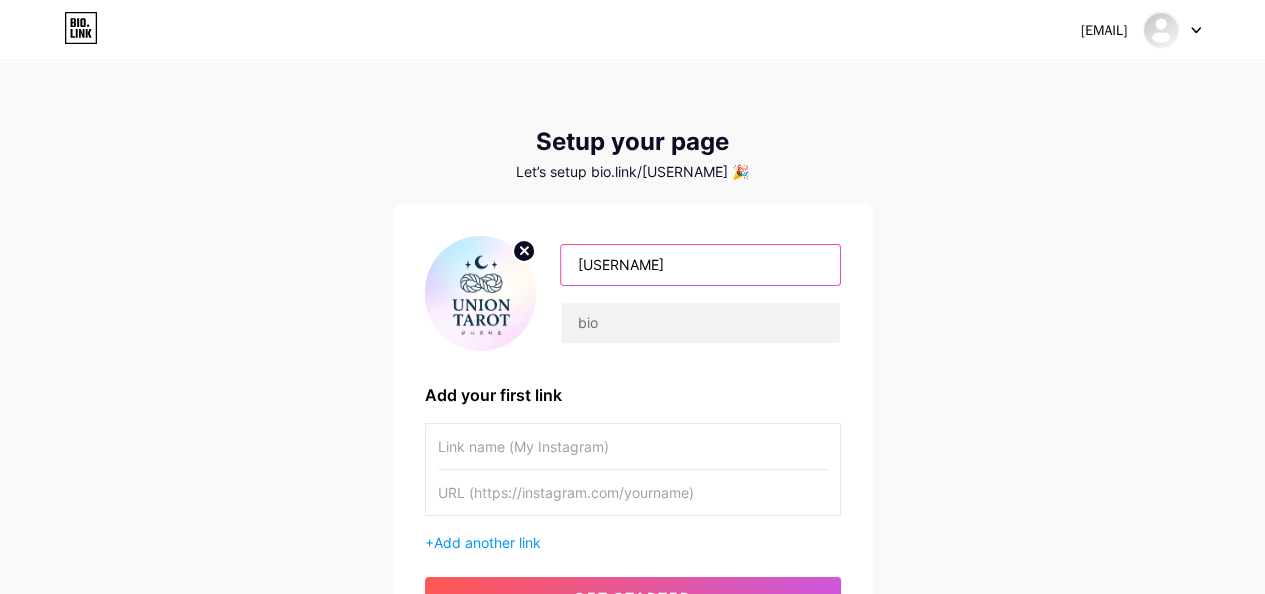 type on "[USERNAME]" 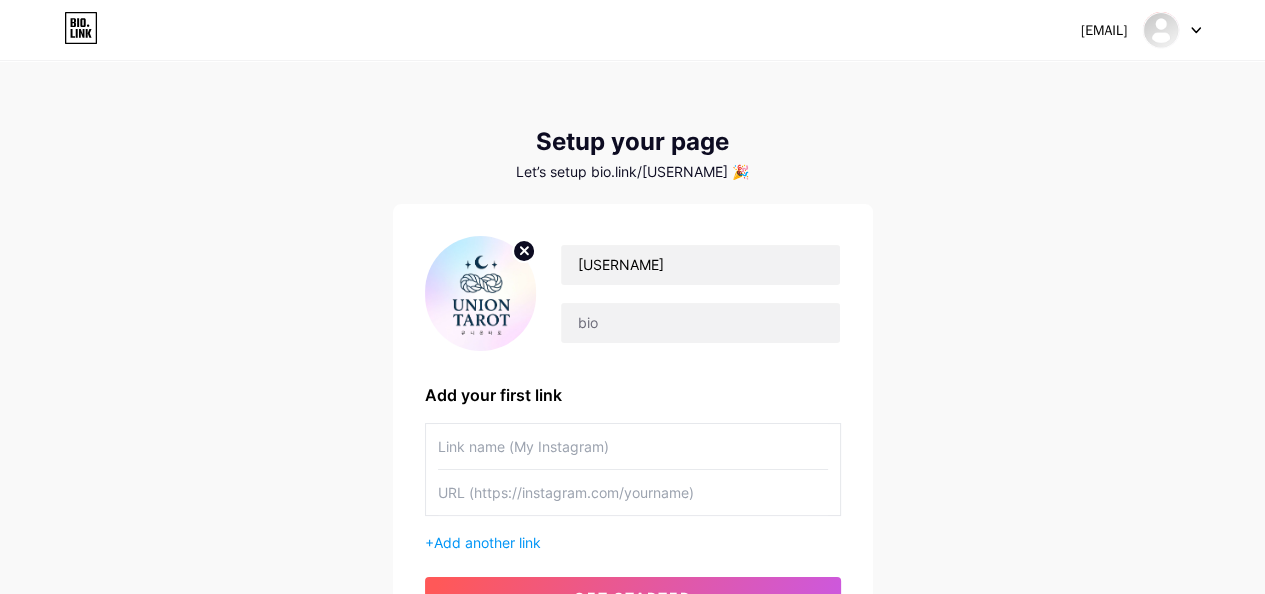 click on "Add your first link" at bounding box center (633, 395) 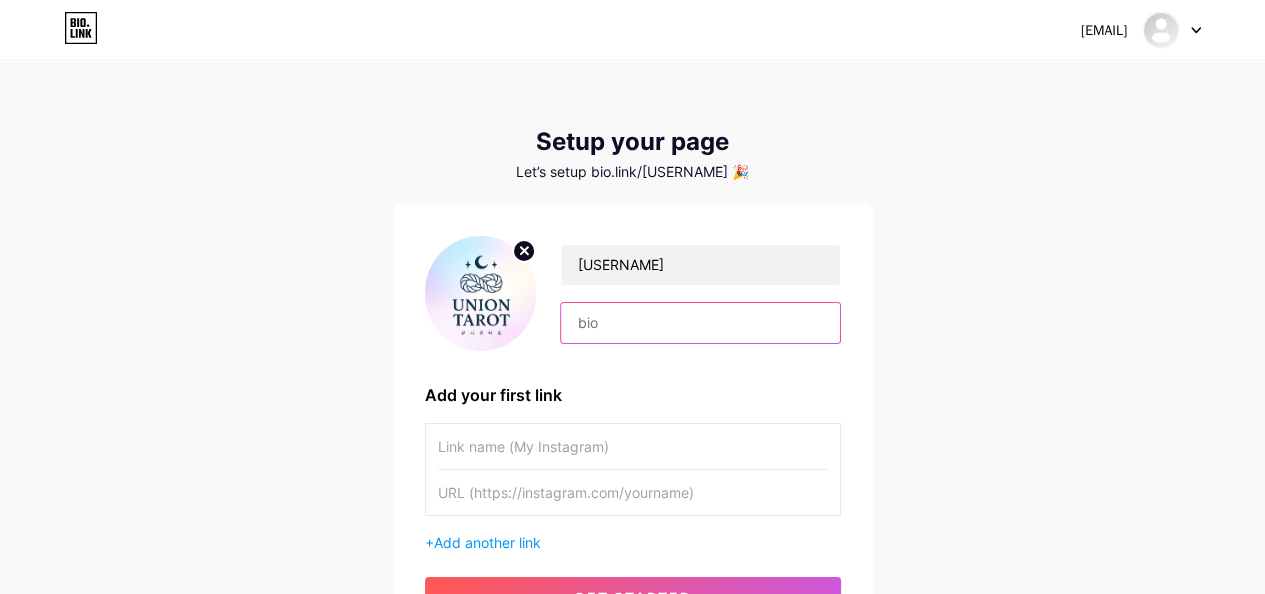 click at bounding box center [700, 323] 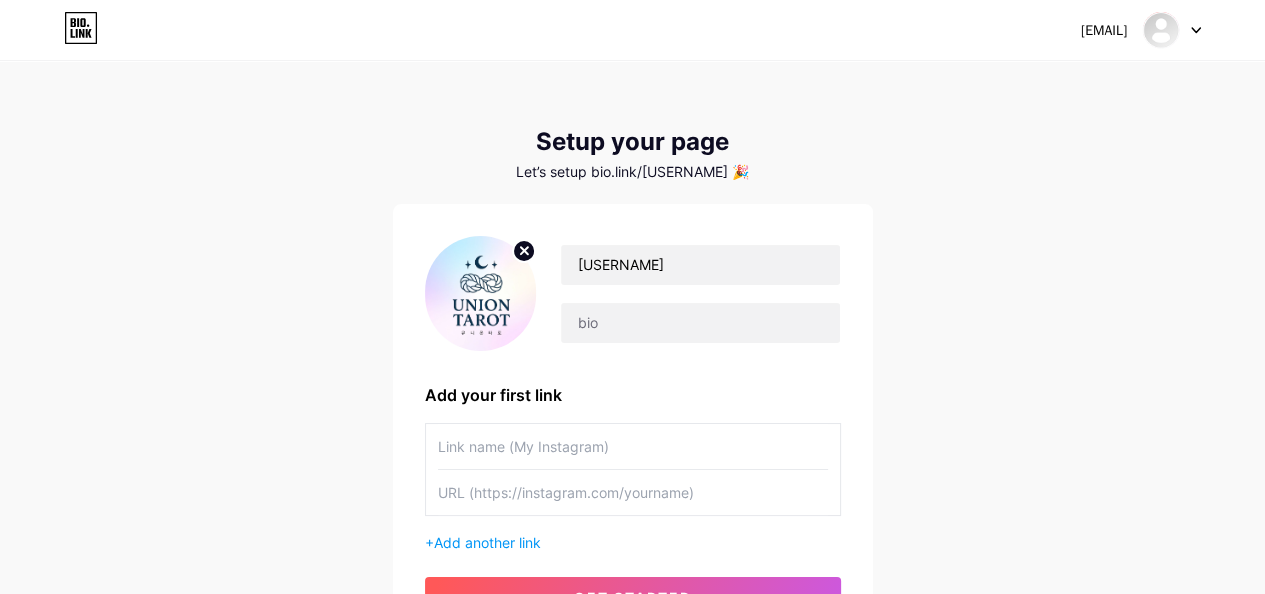 click on "Add your first link" at bounding box center (633, 395) 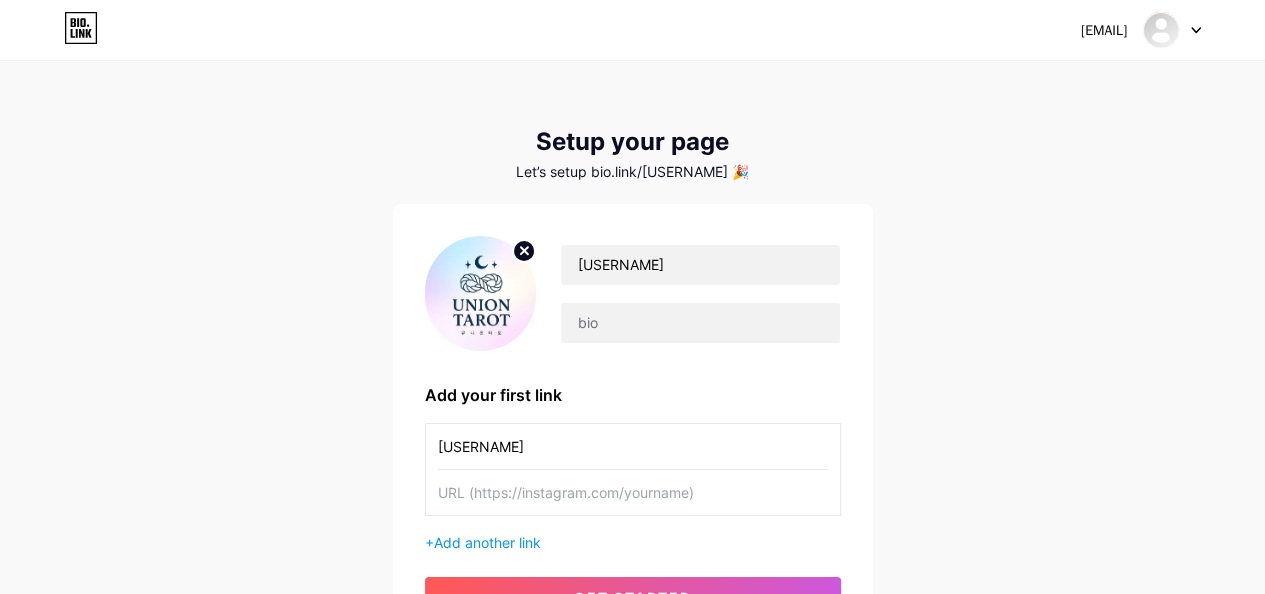 type on "[USERNAME]" 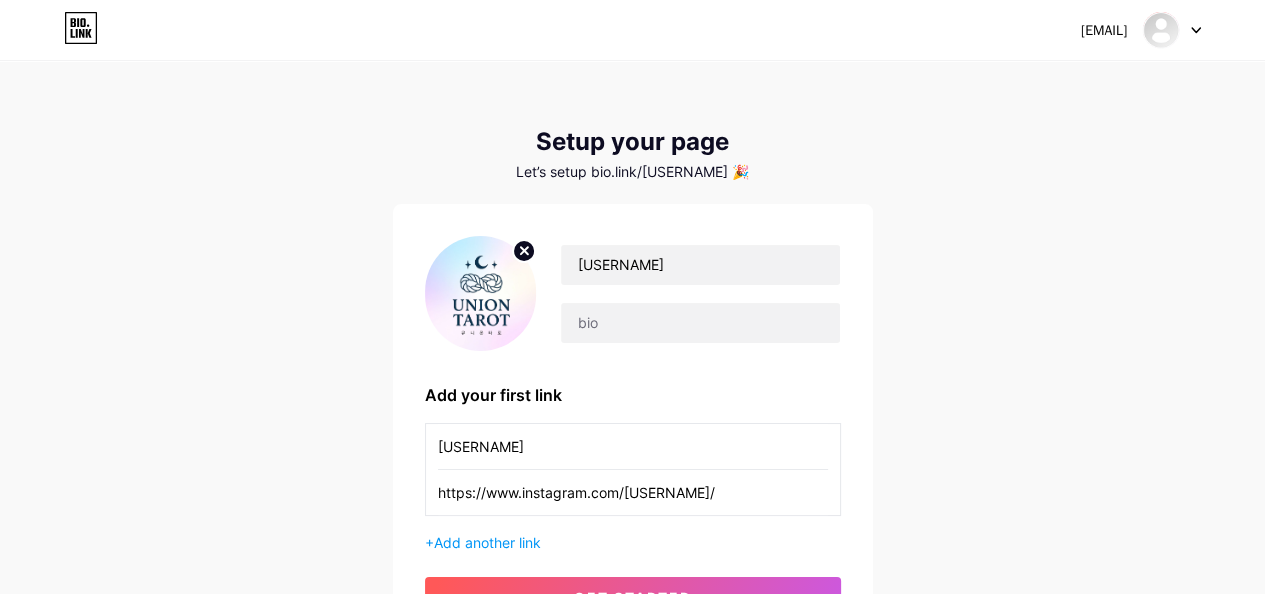 type on "https://www.instagram.com/[USERNAME]/" 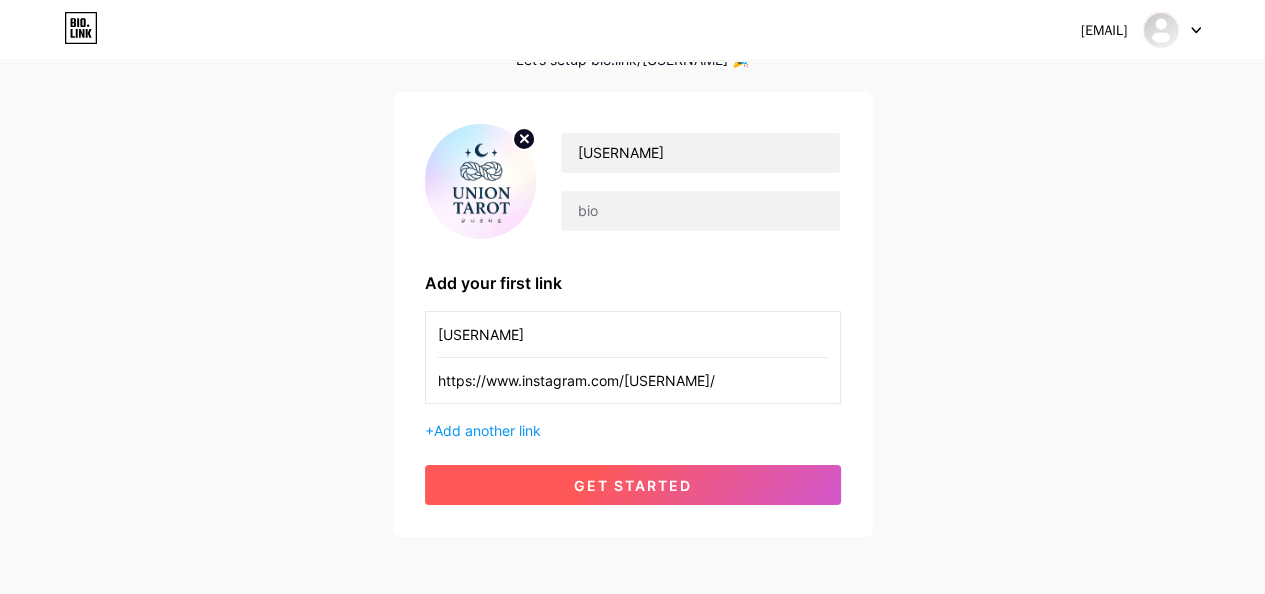 scroll, scrollTop: 199, scrollLeft: 0, axis: vertical 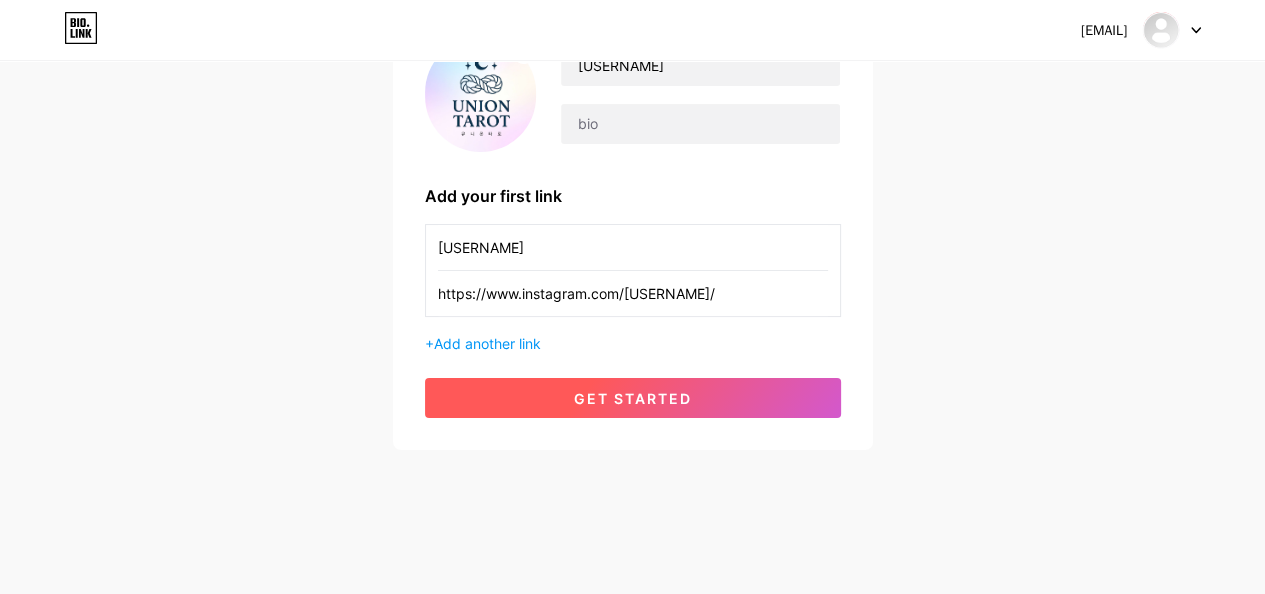 click on "get started" at bounding box center (633, 398) 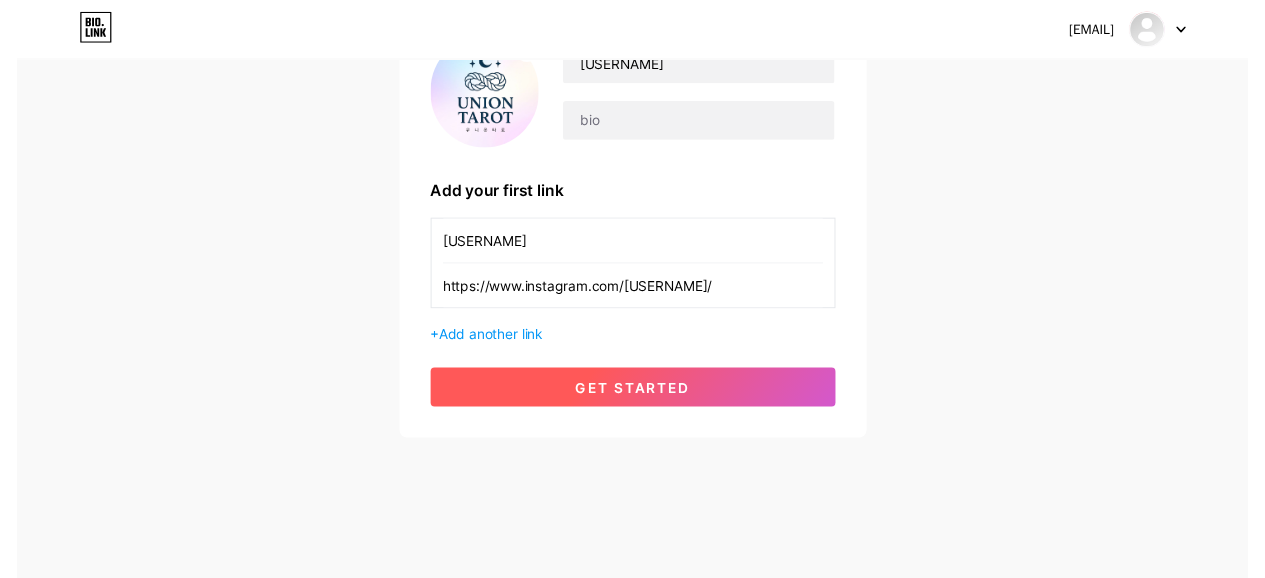 scroll, scrollTop: 0, scrollLeft: 0, axis: both 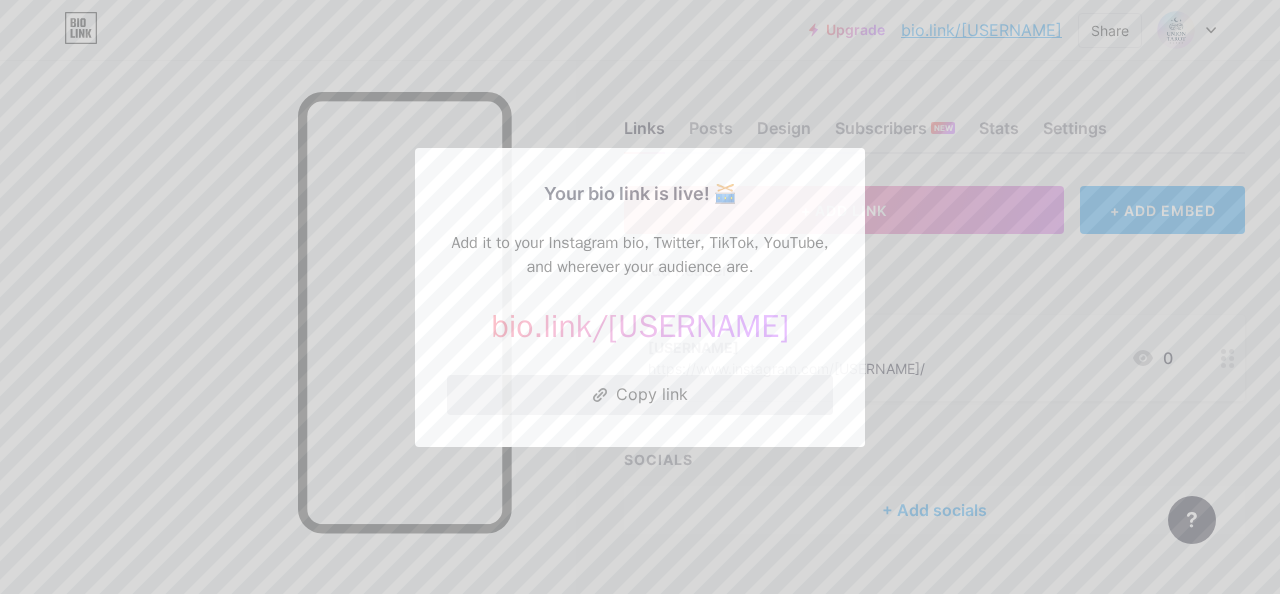 click on "Copy link" at bounding box center (640, 395) 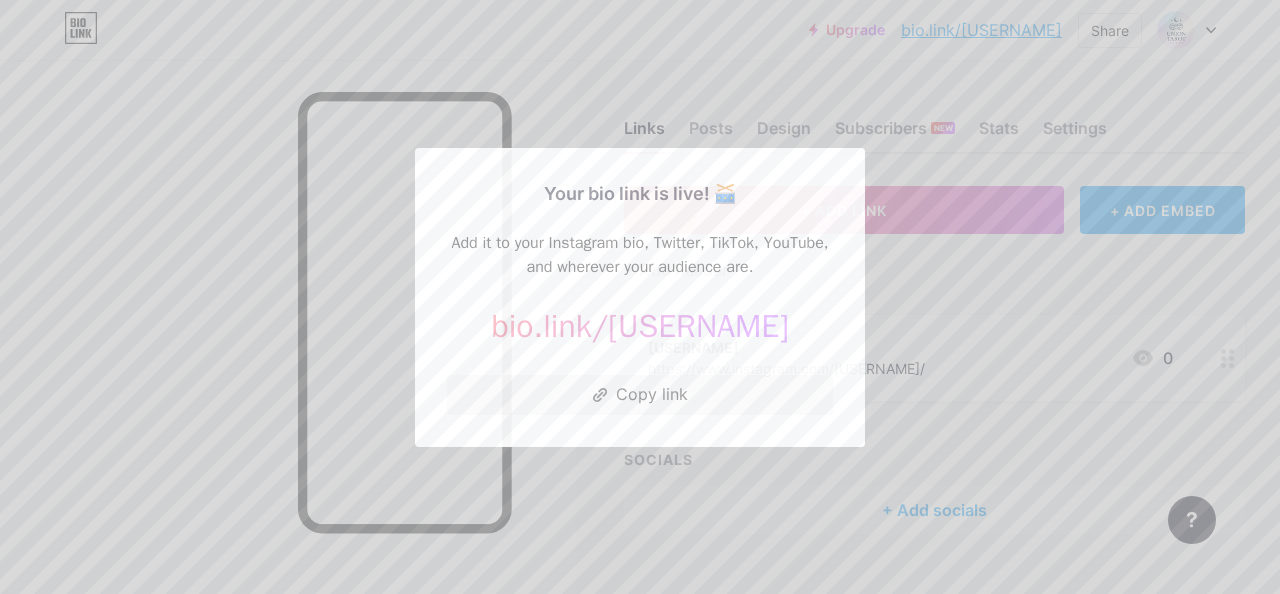 click at bounding box center (640, 297) 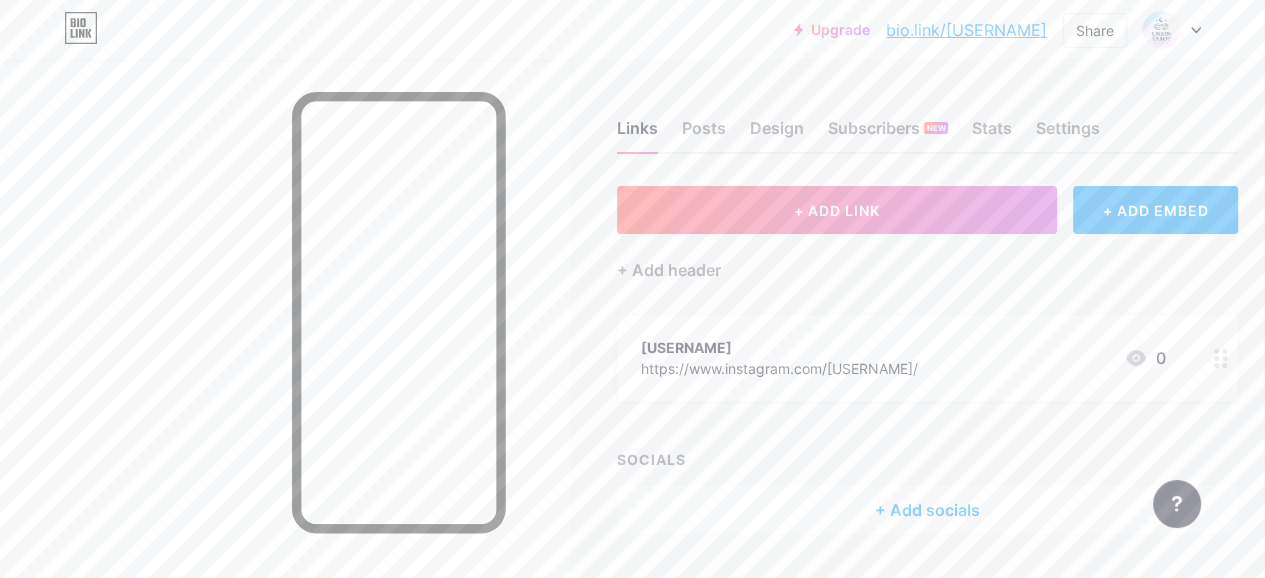 scroll, scrollTop: 0, scrollLeft: 0, axis: both 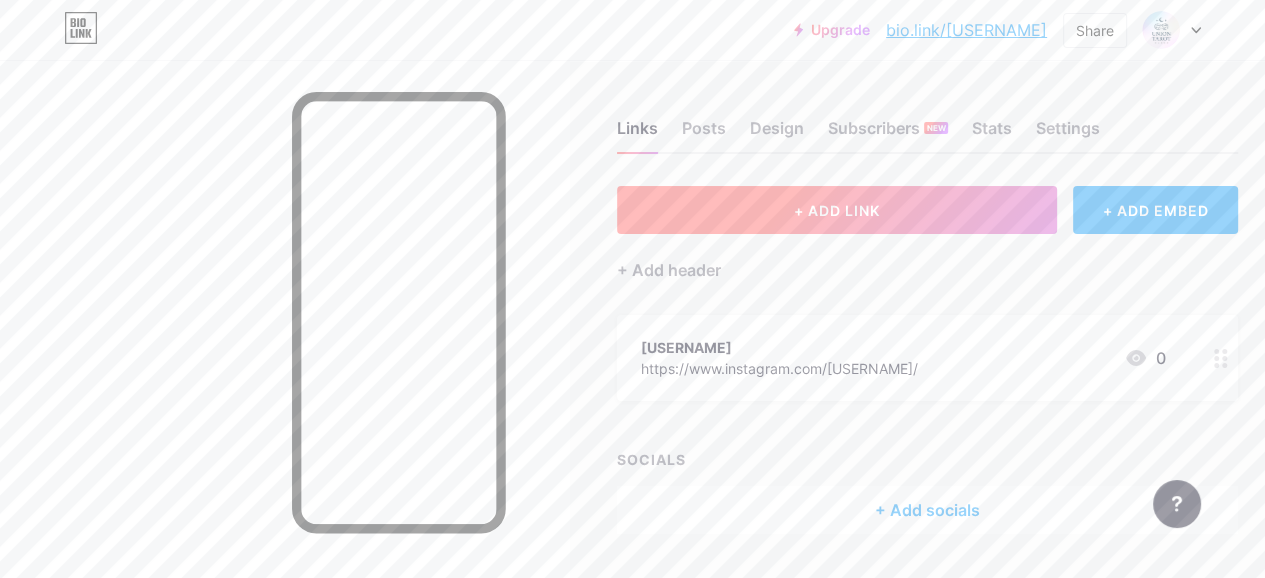 click on "+ ADD LINK" at bounding box center (837, 210) 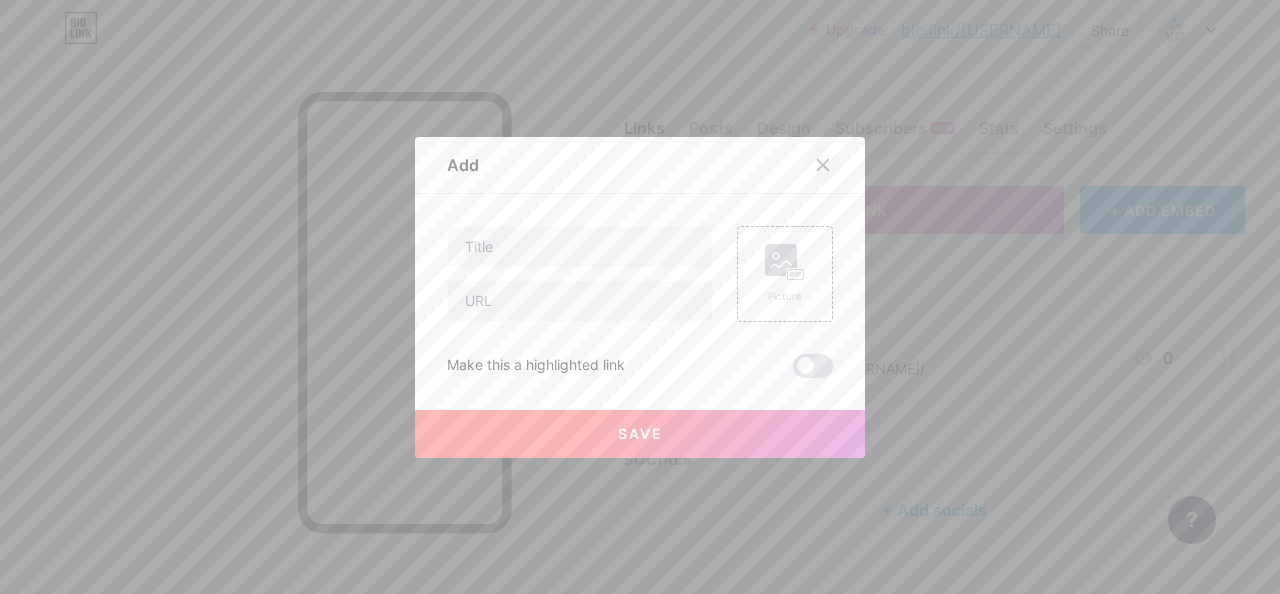 click 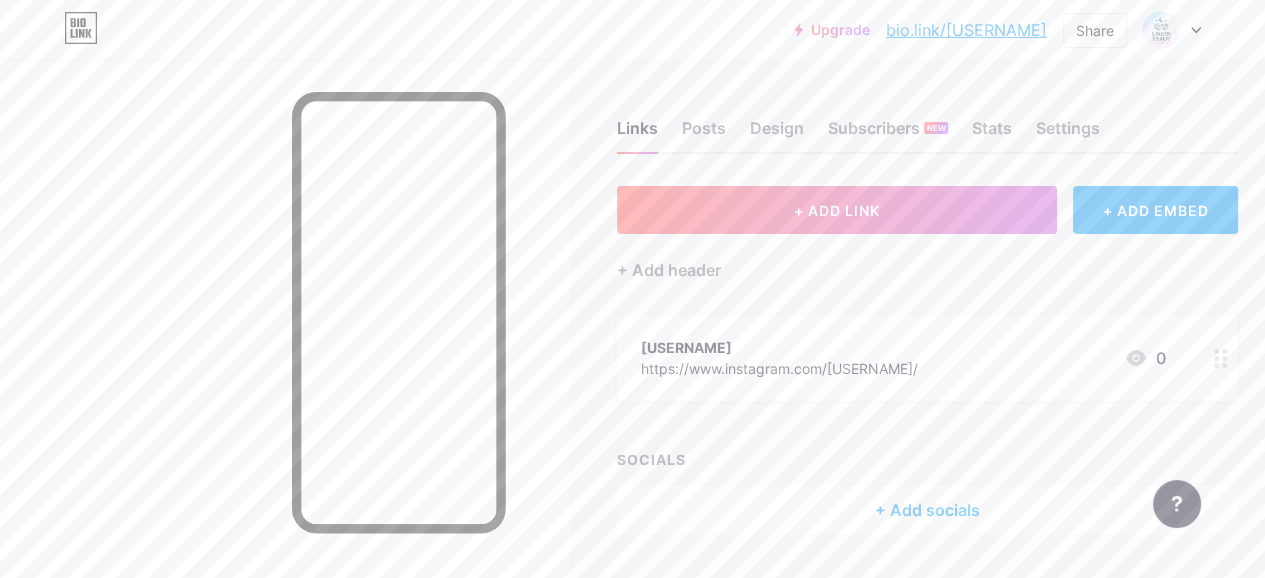 click on "[USERNAME]
https://www.instagram.com/[USERNAME]/
0" at bounding box center [903, 358] 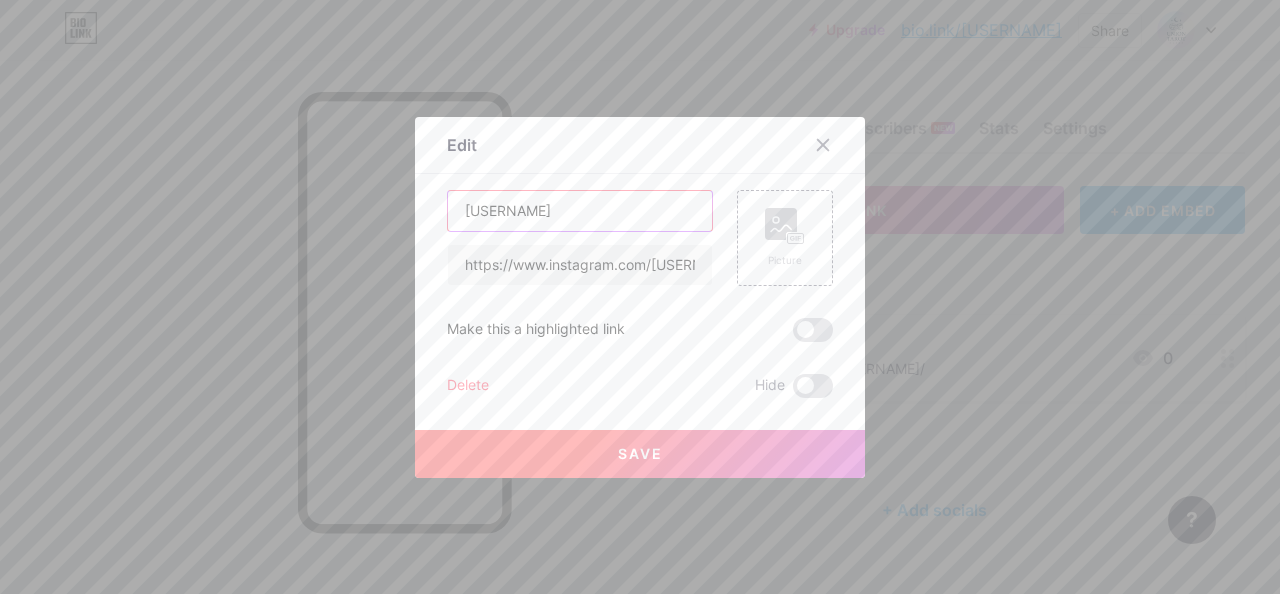 drag, startPoint x: 587, startPoint y: 220, endPoint x: 344, endPoint y: 219, distance: 243.00206 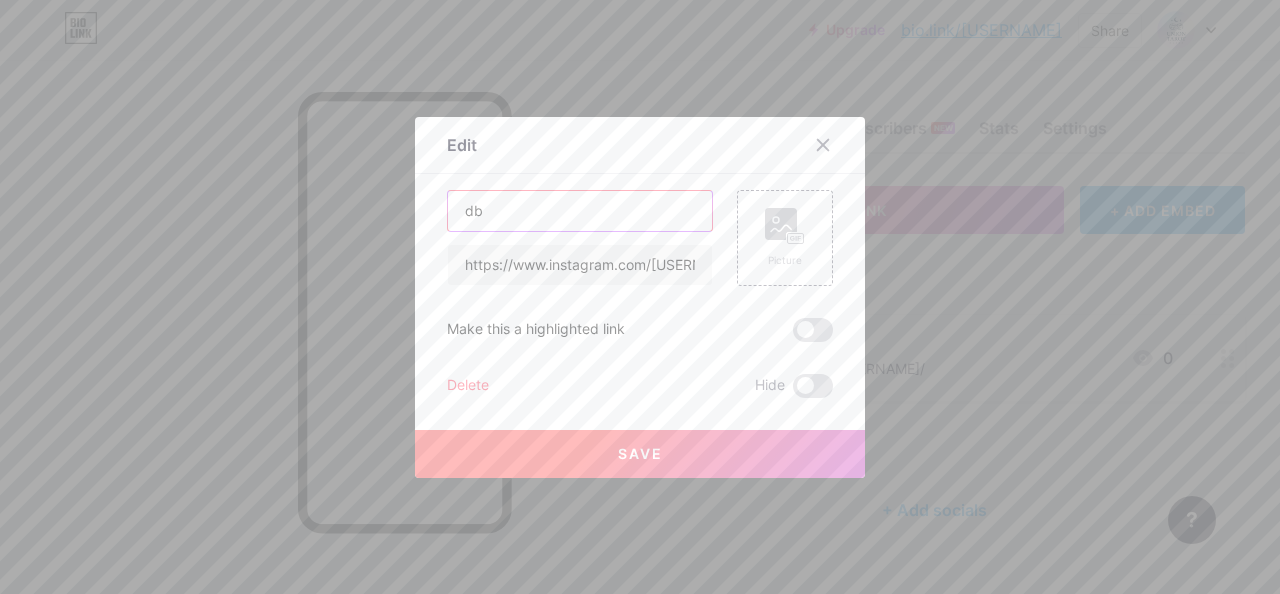 type on "d" 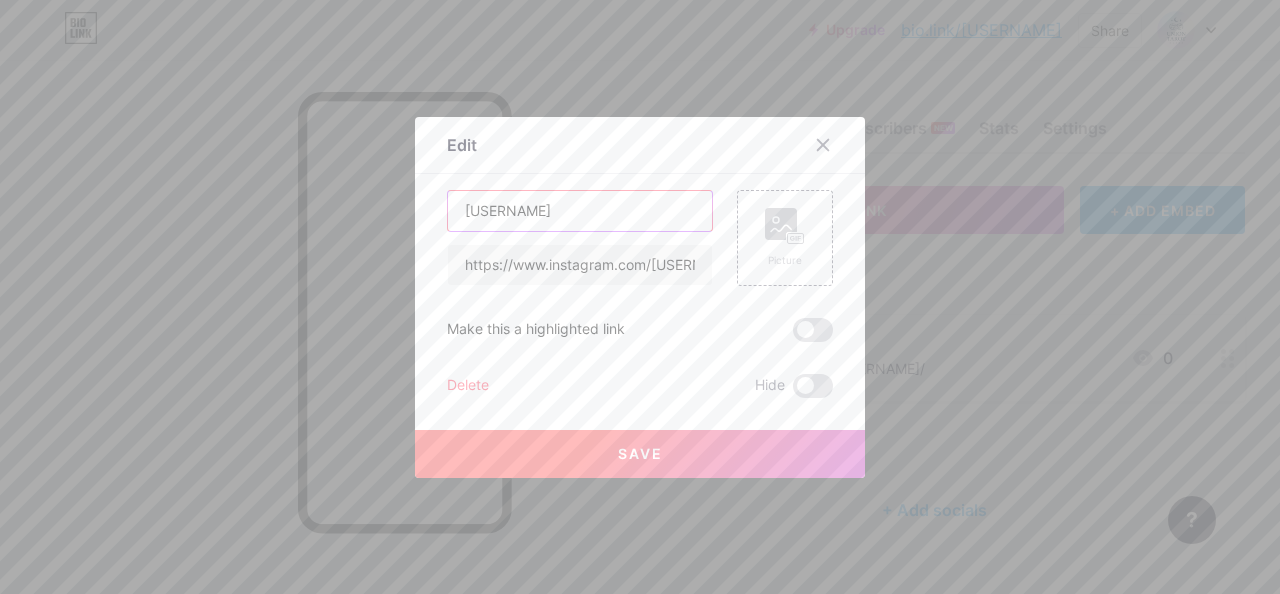 type on "[USERNAME]" 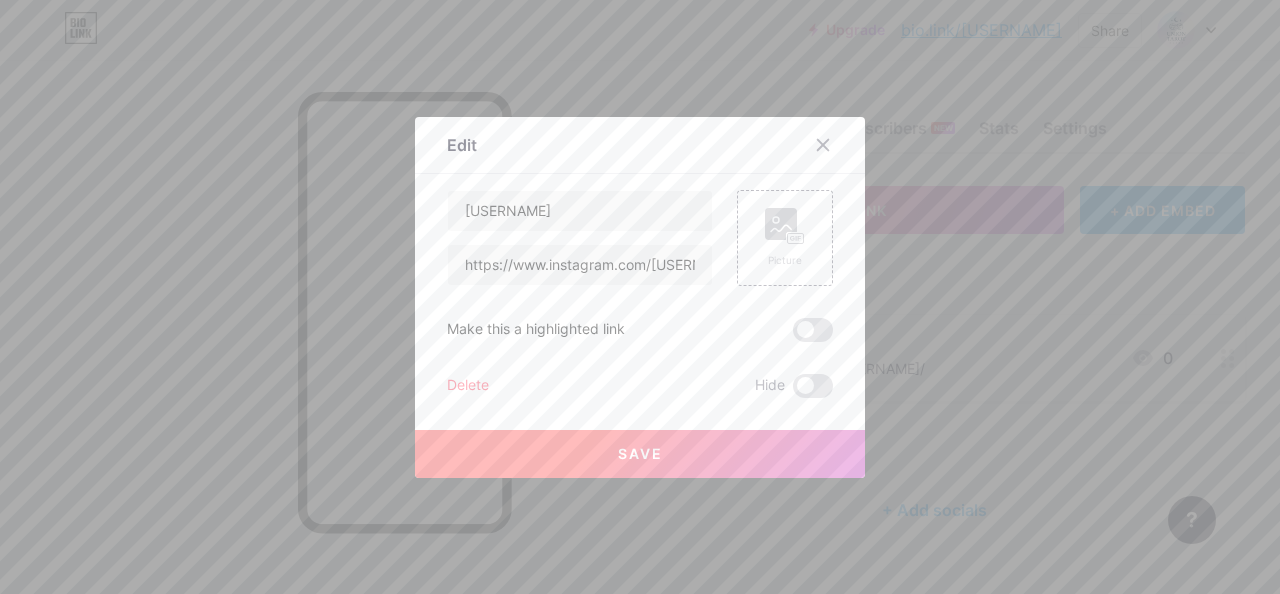 click on "Save" at bounding box center (640, 454) 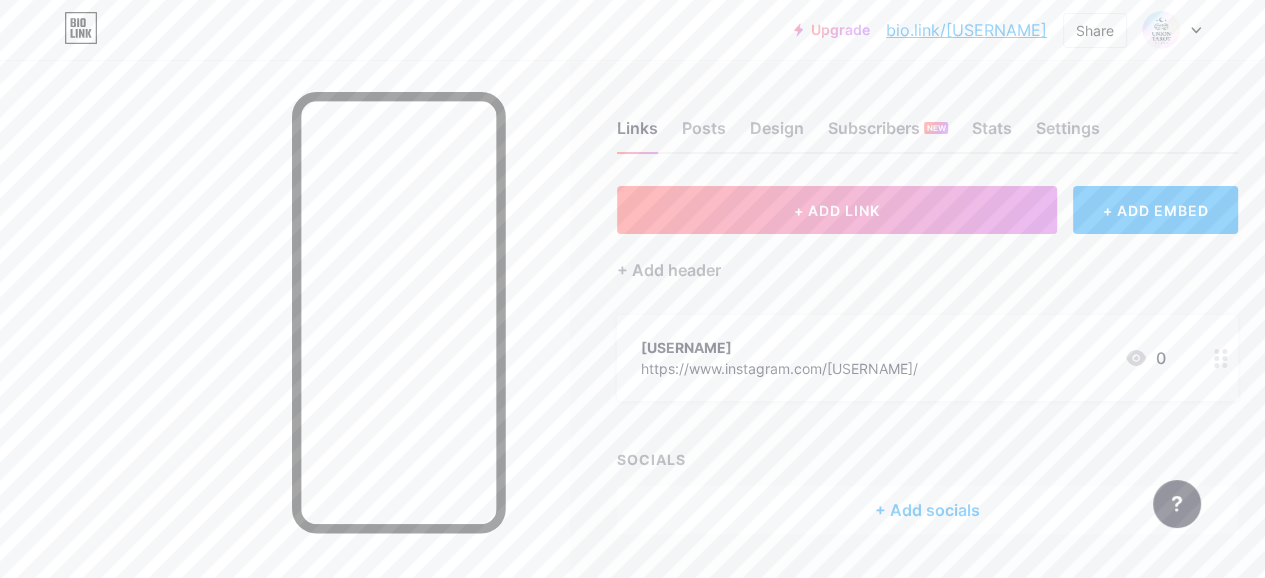 scroll, scrollTop: 54, scrollLeft: 0, axis: vertical 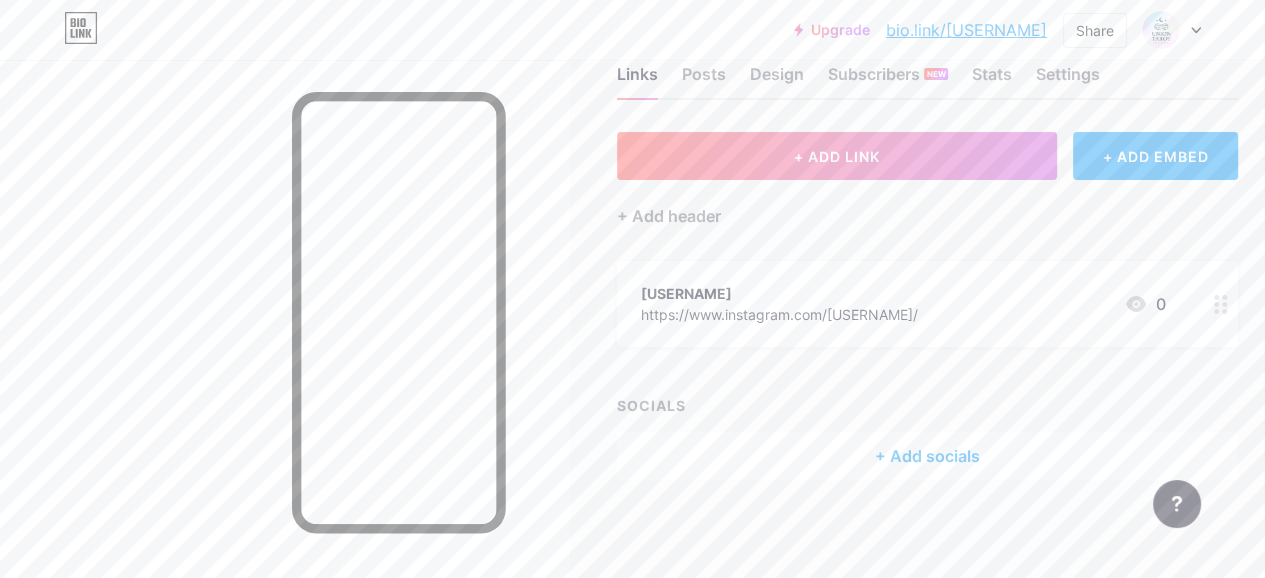 click on "+ Add socials" at bounding box center (927, 456) 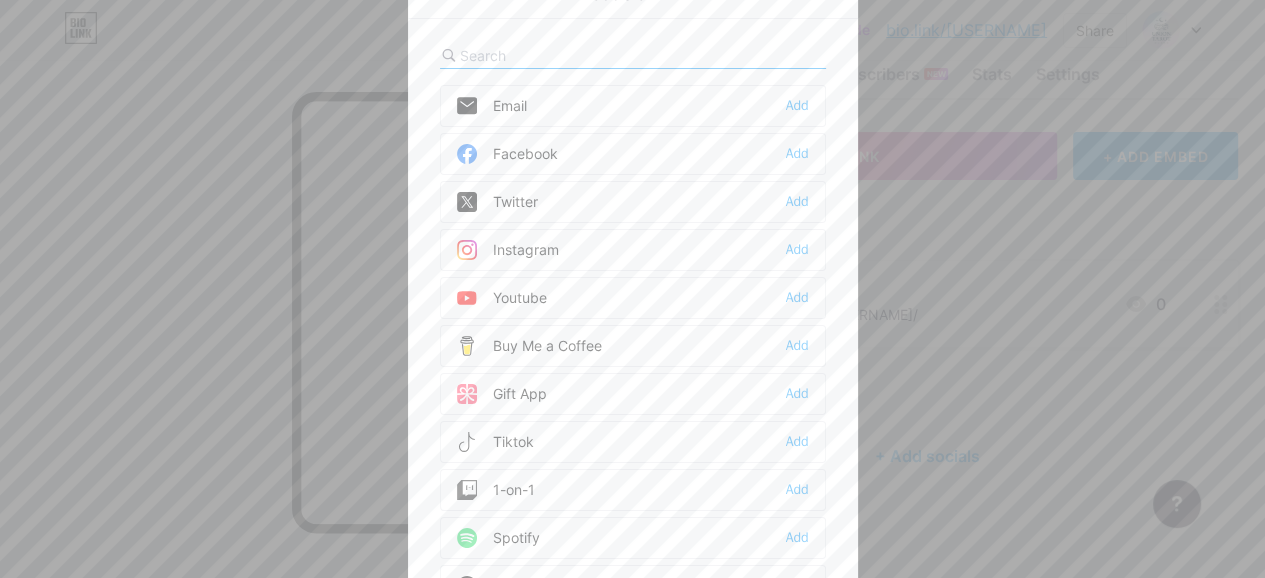 scroll, scrollTop: 39, scrollLeft: 0, axis: vertical 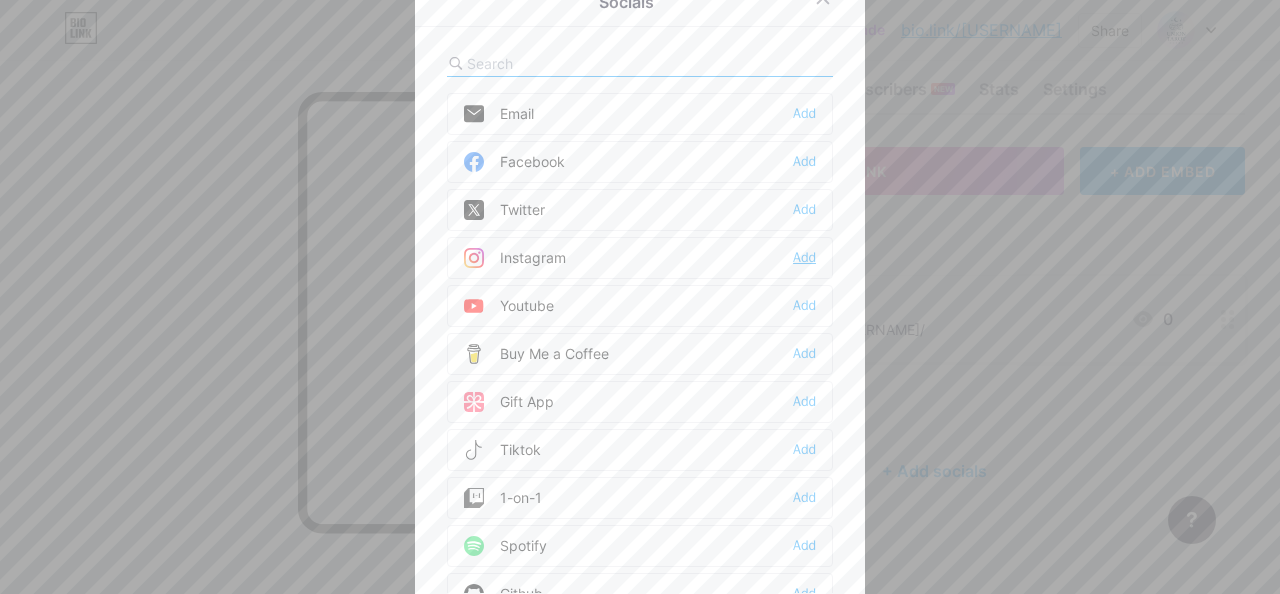 click on "Add" at bounding box center [804, 258] 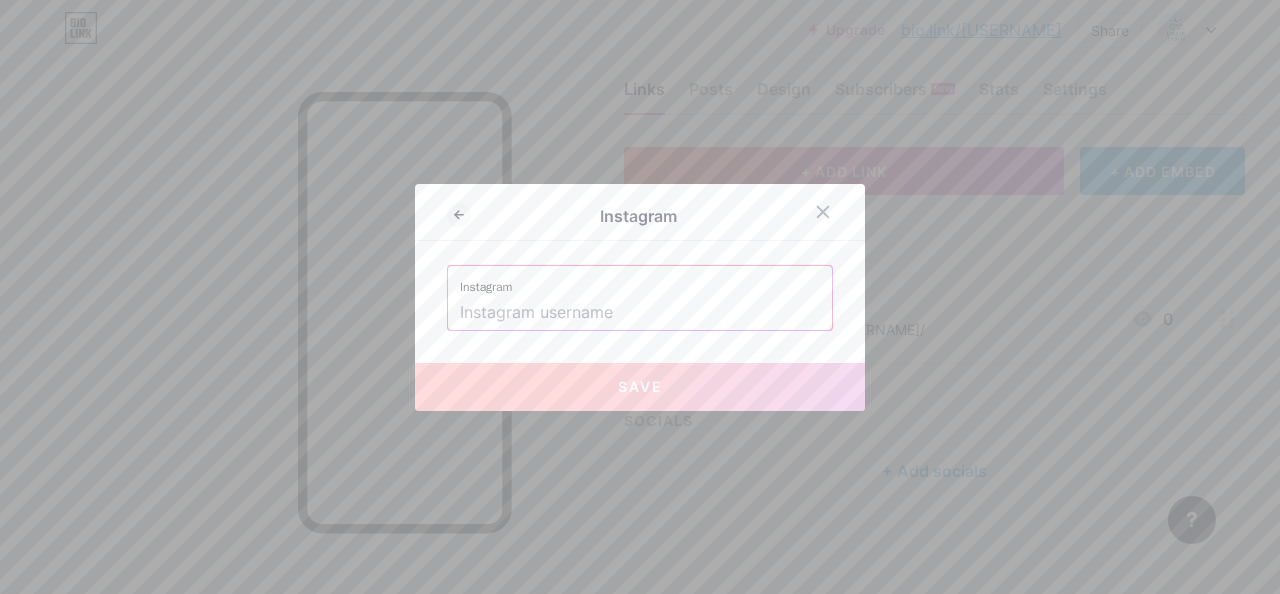 click at bounding box center (640, 313) 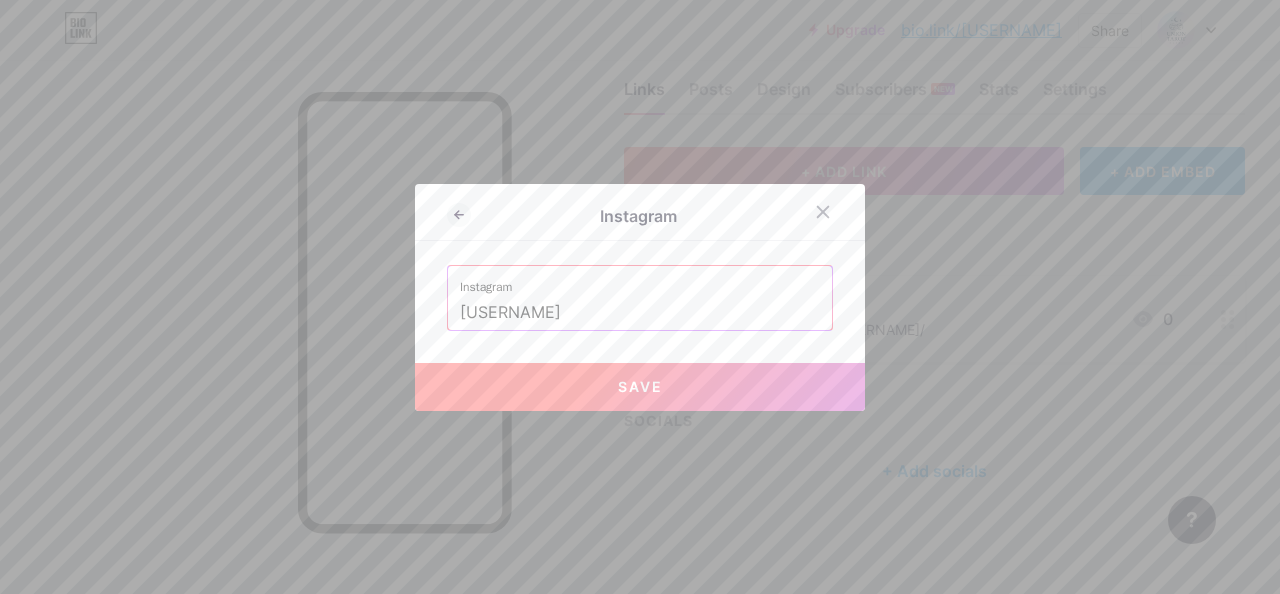 click on "Save" at bounding box center [640, 386] 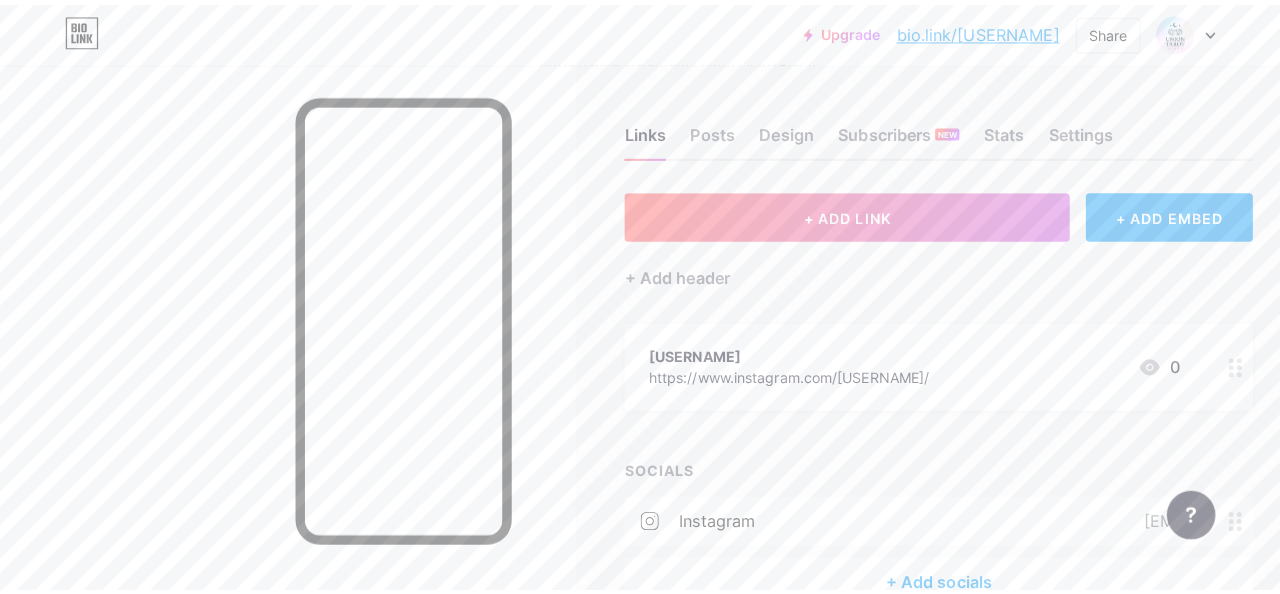 scroll, scrollTop: 0, scrollLeft: 0, axis: both 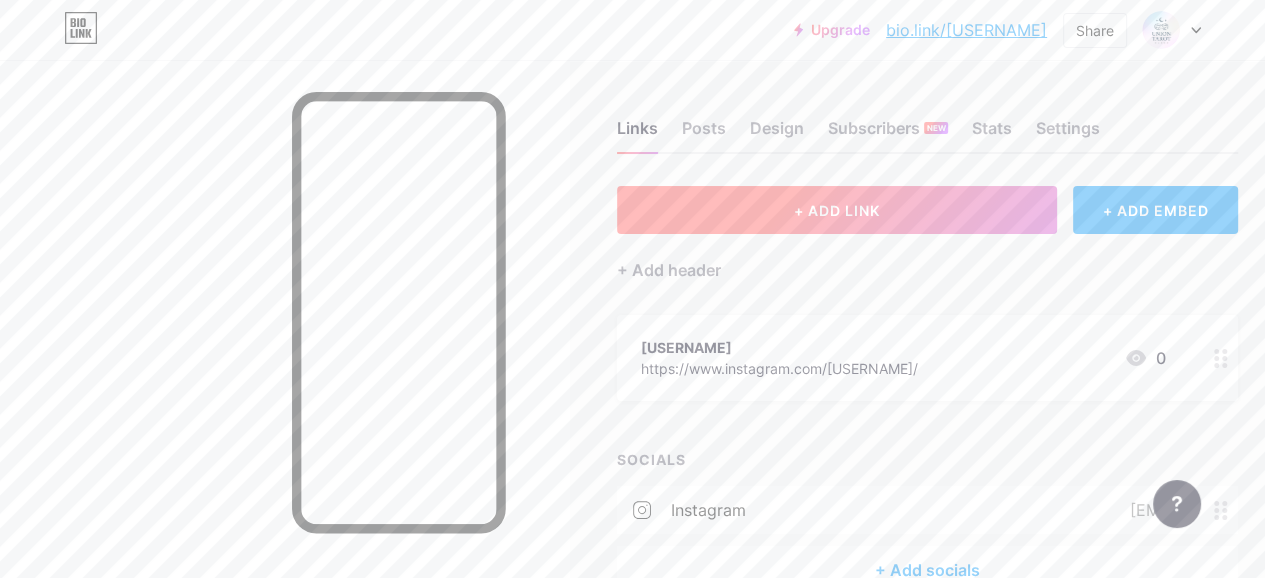 click on "+ ADD LINK" at bounding box center [837, 210] 